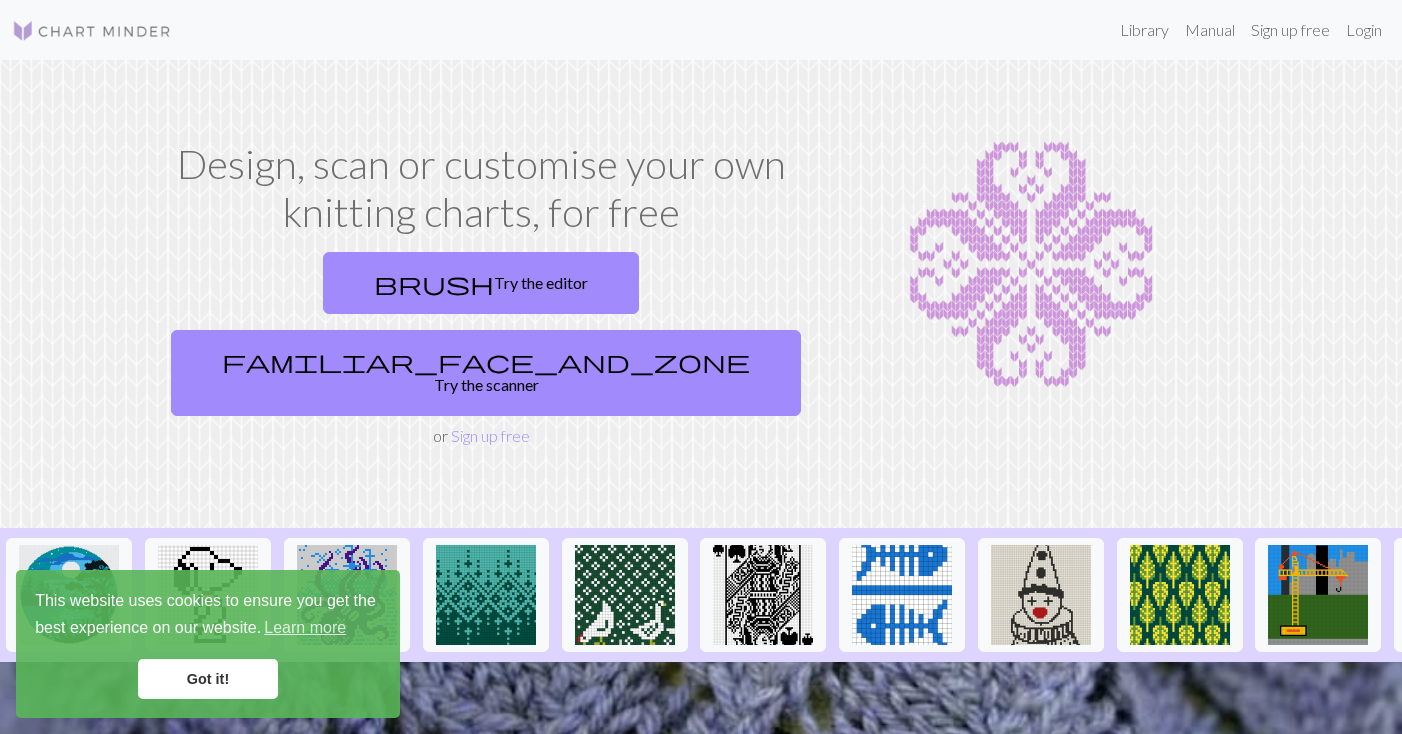 scroll, scrollTop: 0, scrollLeft: 0, axis: both 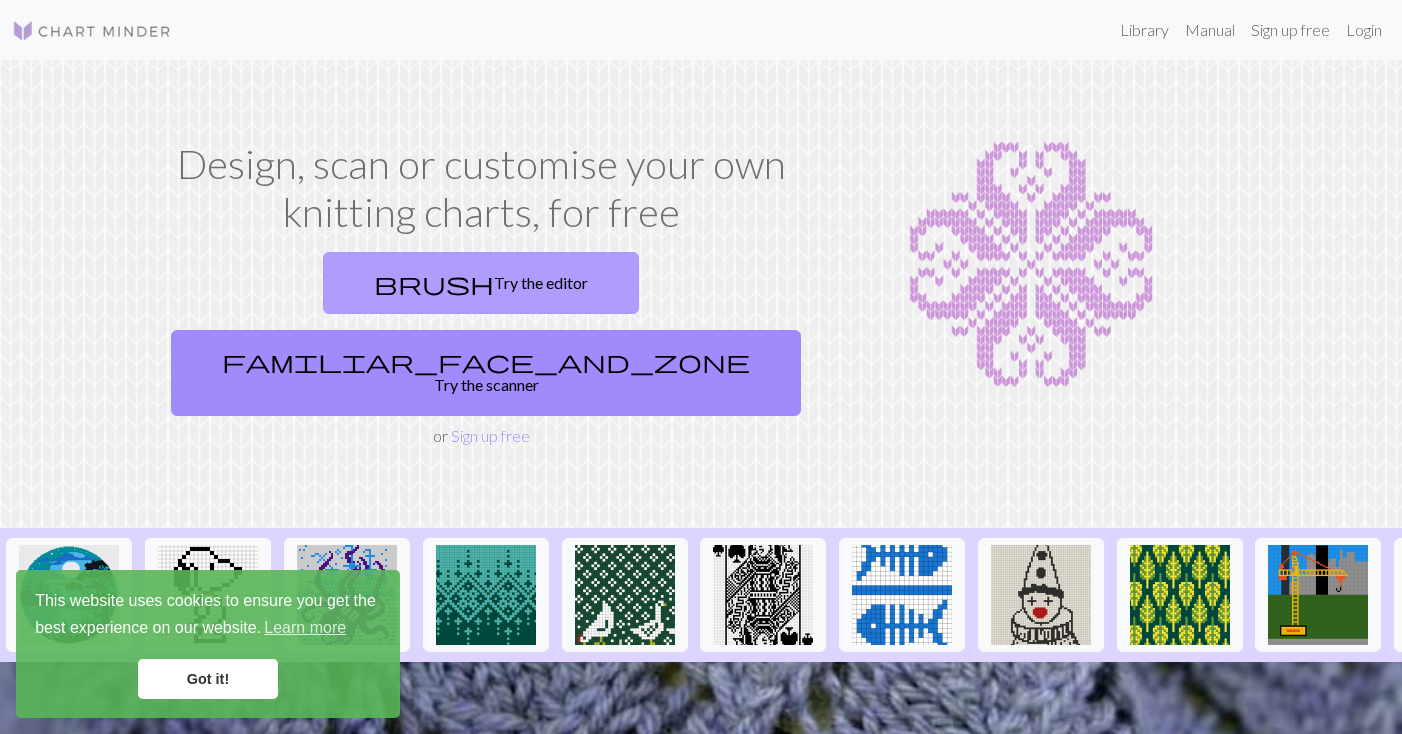 click on "brush  Try the editor" at bounding box center (481, 283) 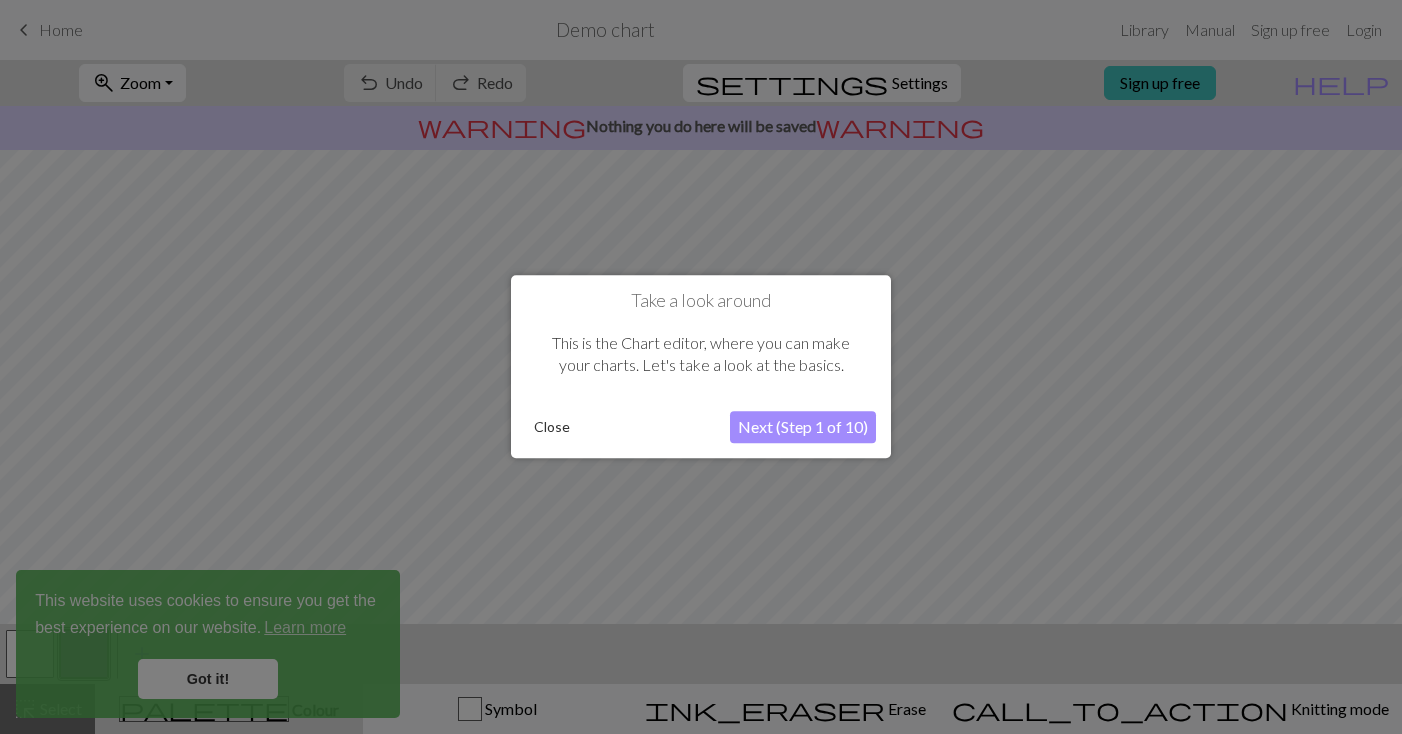 click on "Next (Step 1 of 10)" at bounding box center (803, 428) 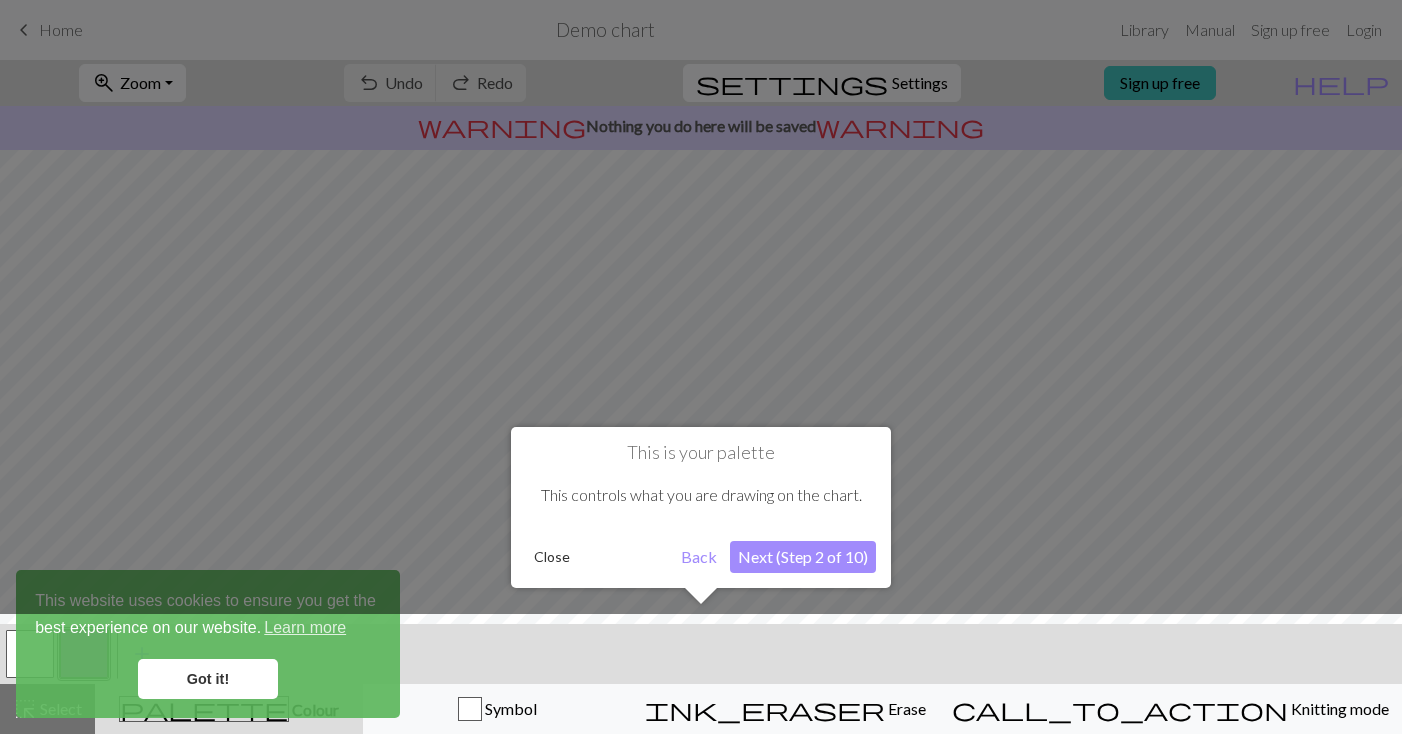 click on "Next (Step 2 of 10)" at bounding box center [803, 557] 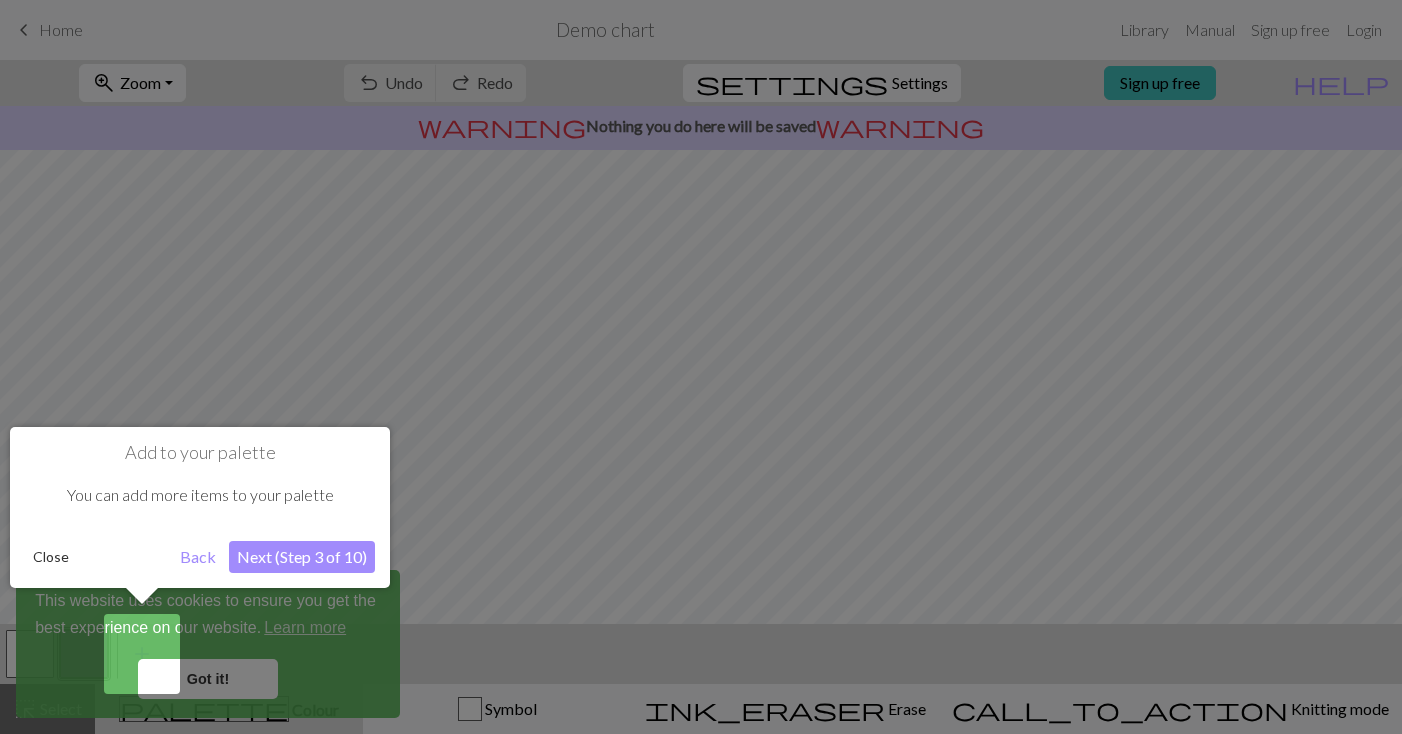 click on "Next (Step 3 of 10)" at bounding box center [302, 557] 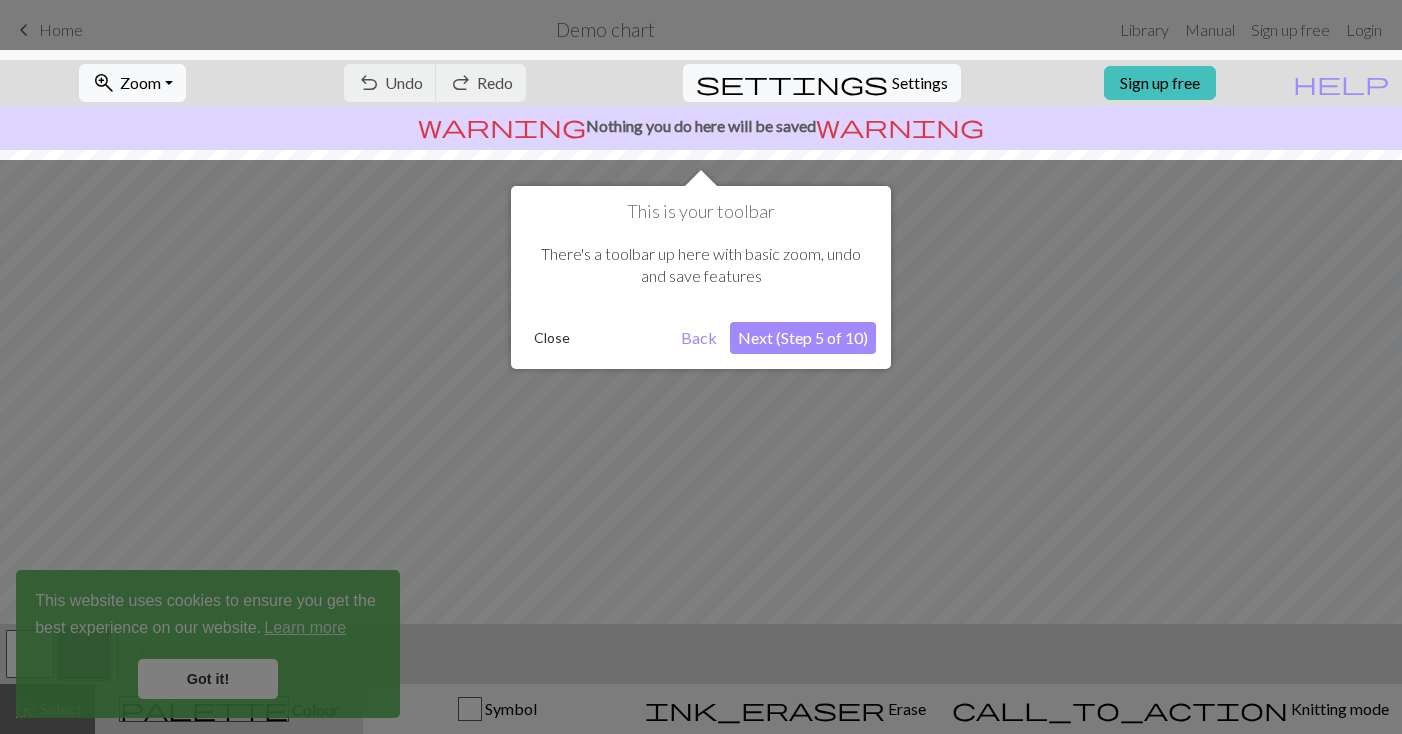 click on "Next (Step 5 of 10)" at bounding box center (803, 338) 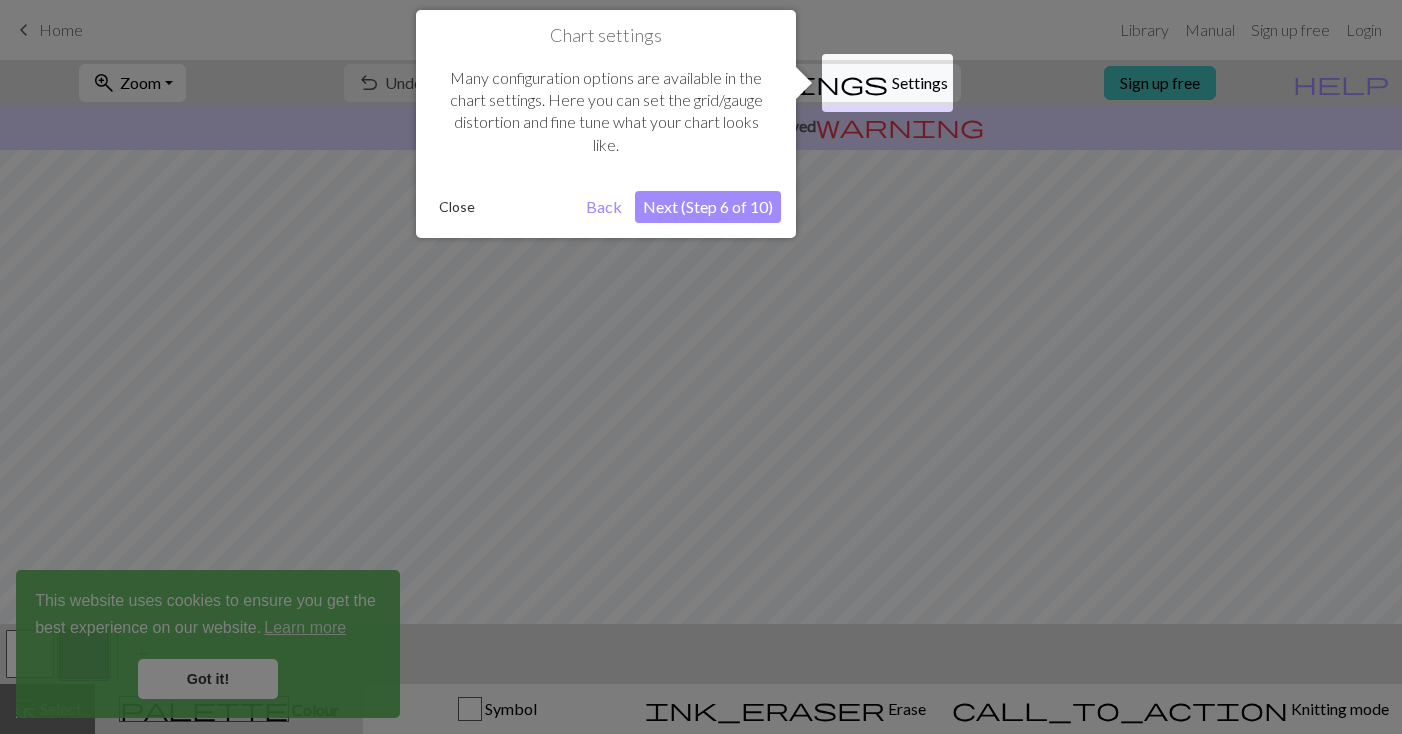 click on "Next (Step 6 of 10)" at bounding box center (708, 207) 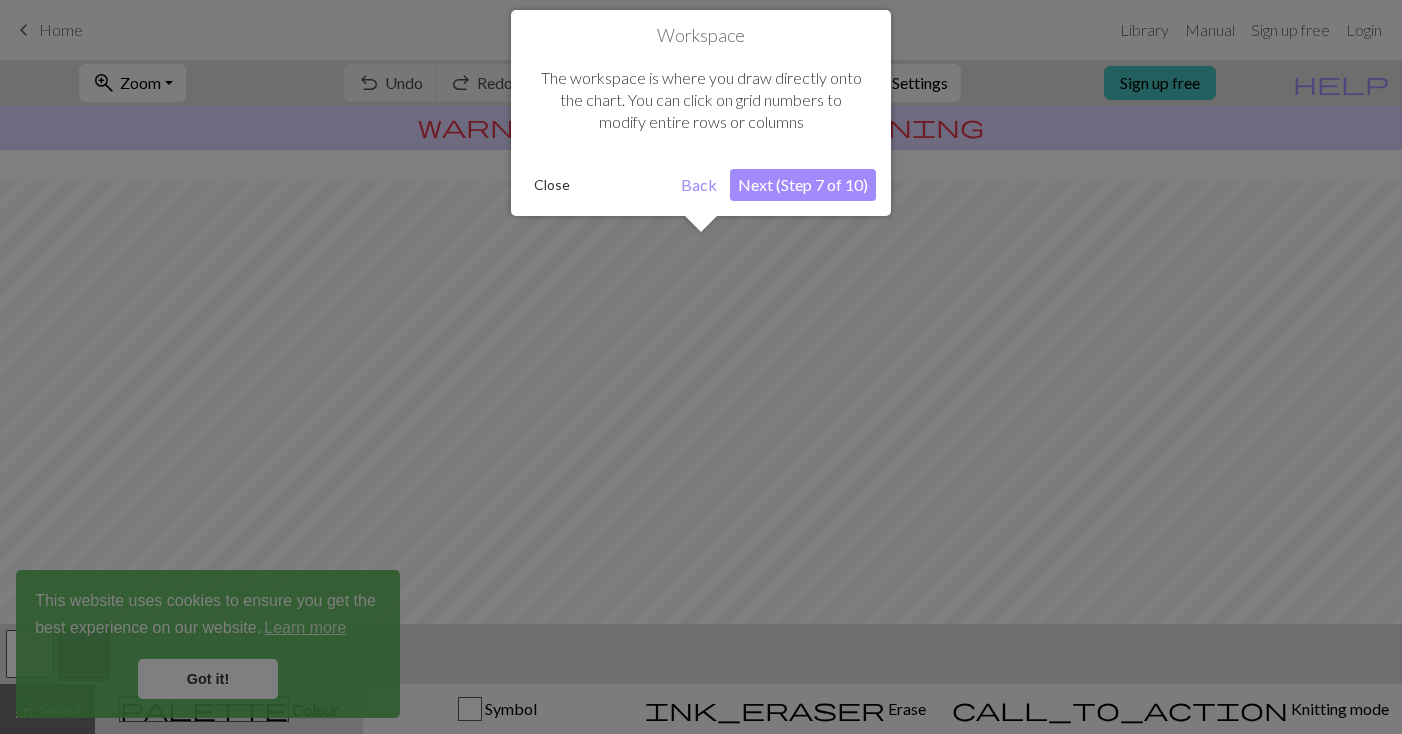 scroll, scrollTop: 120, scrollLeft: 0, axis: vertical 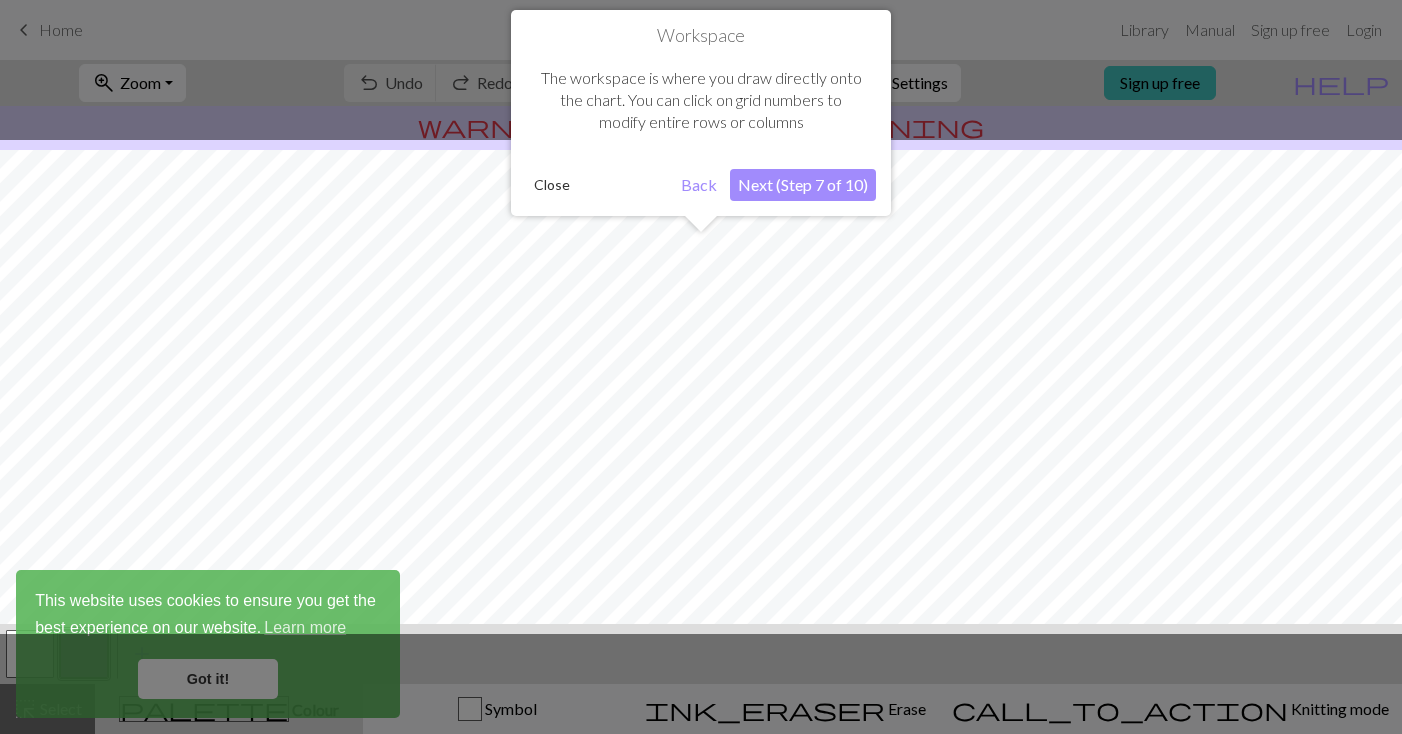 click on "Next (Step 7 of 10)" at bounding box center (803, 185) 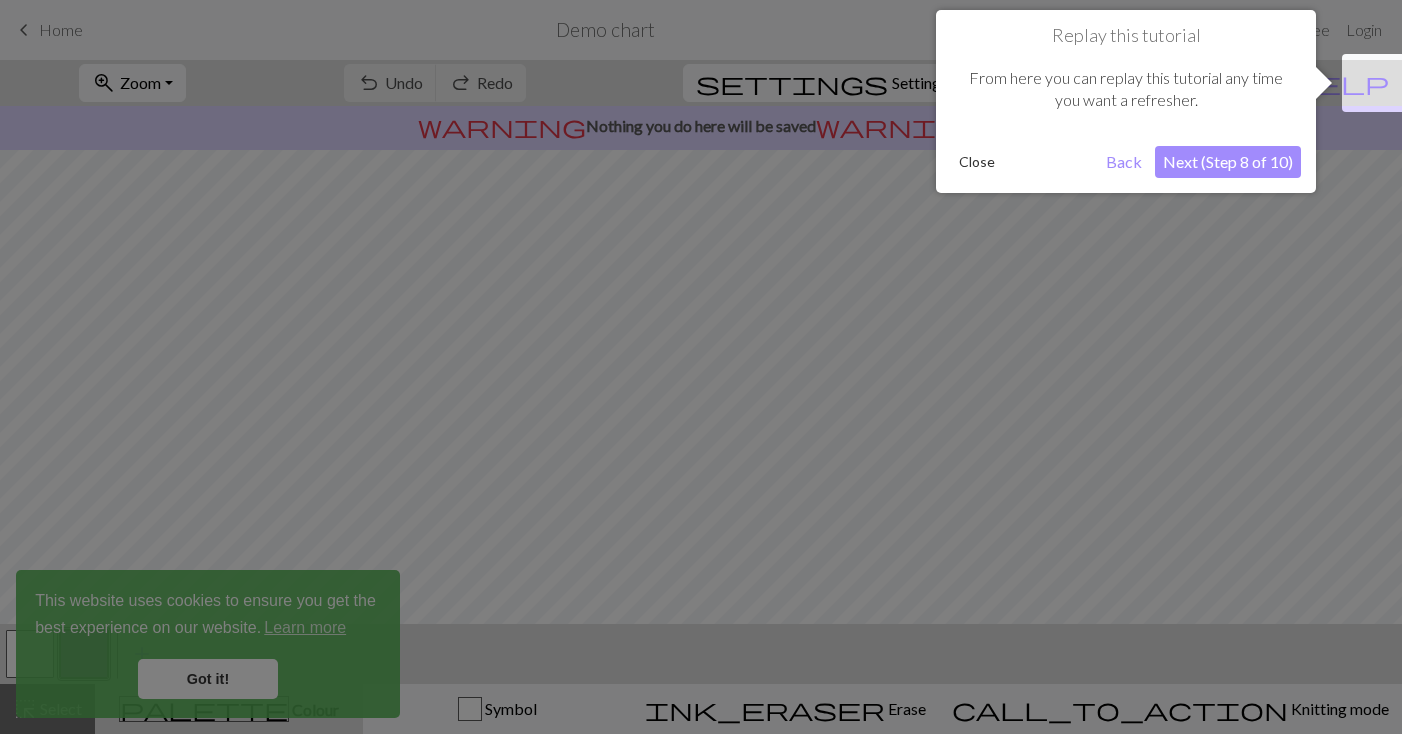 click on "Next (Step 8 of 10)" at bounding box center (1228, 162) 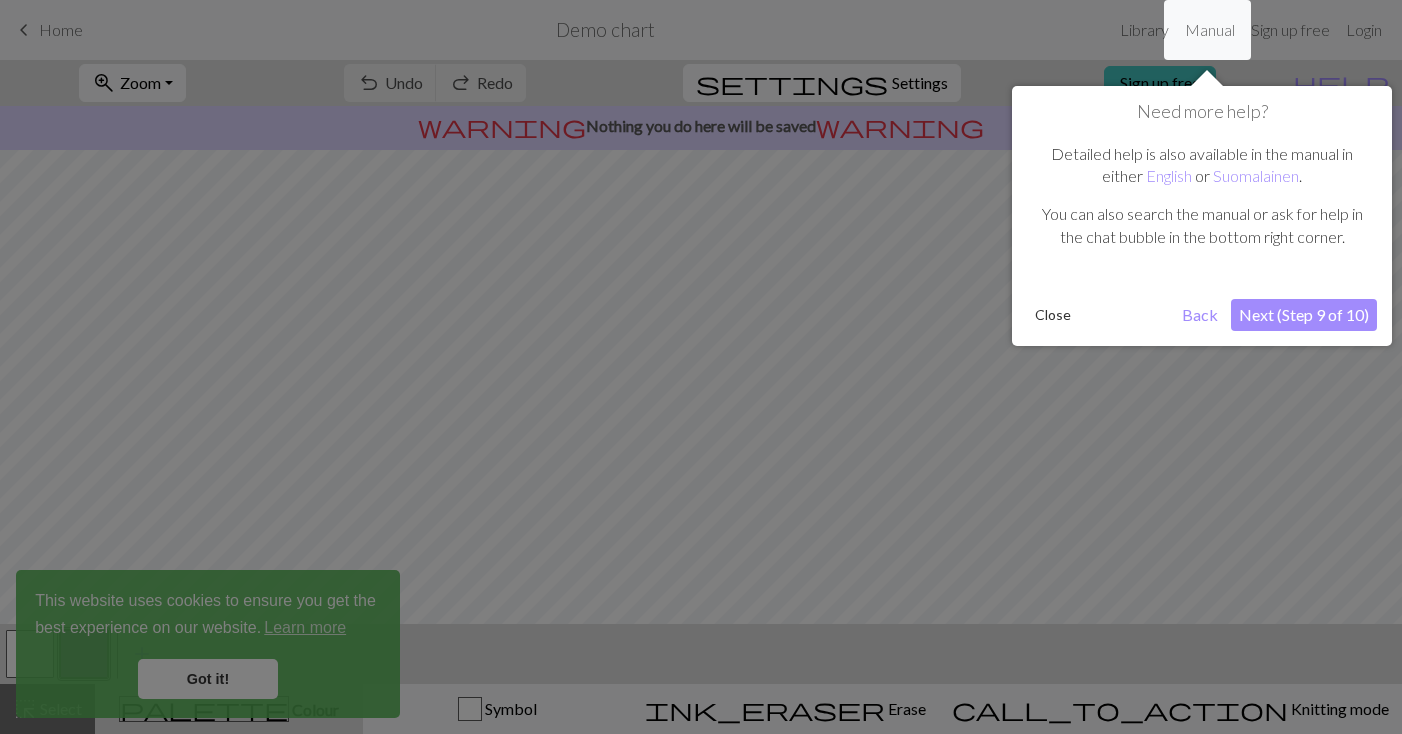 click on "Next (Step 9 of 10)" at bounding box center (1304, 315) 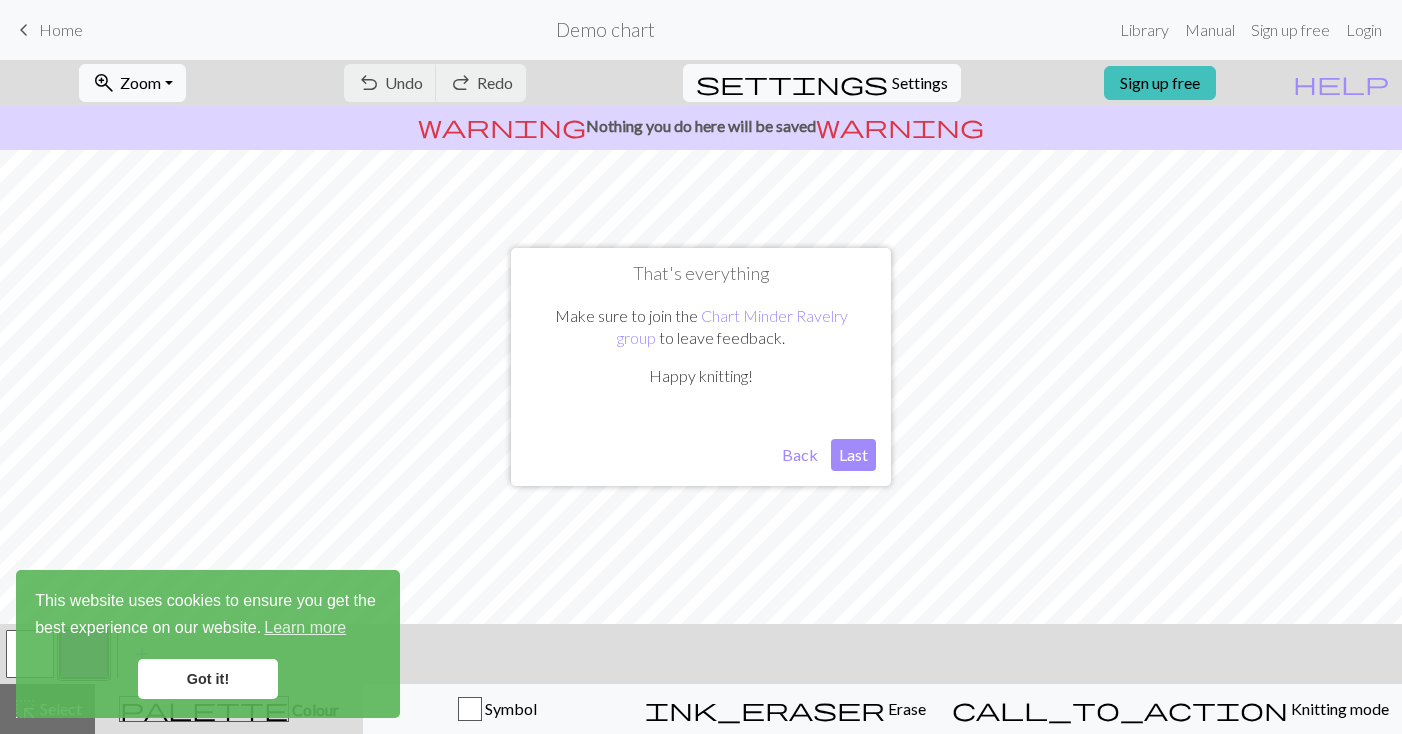 click on "Last" at bounding box center (853, 455) 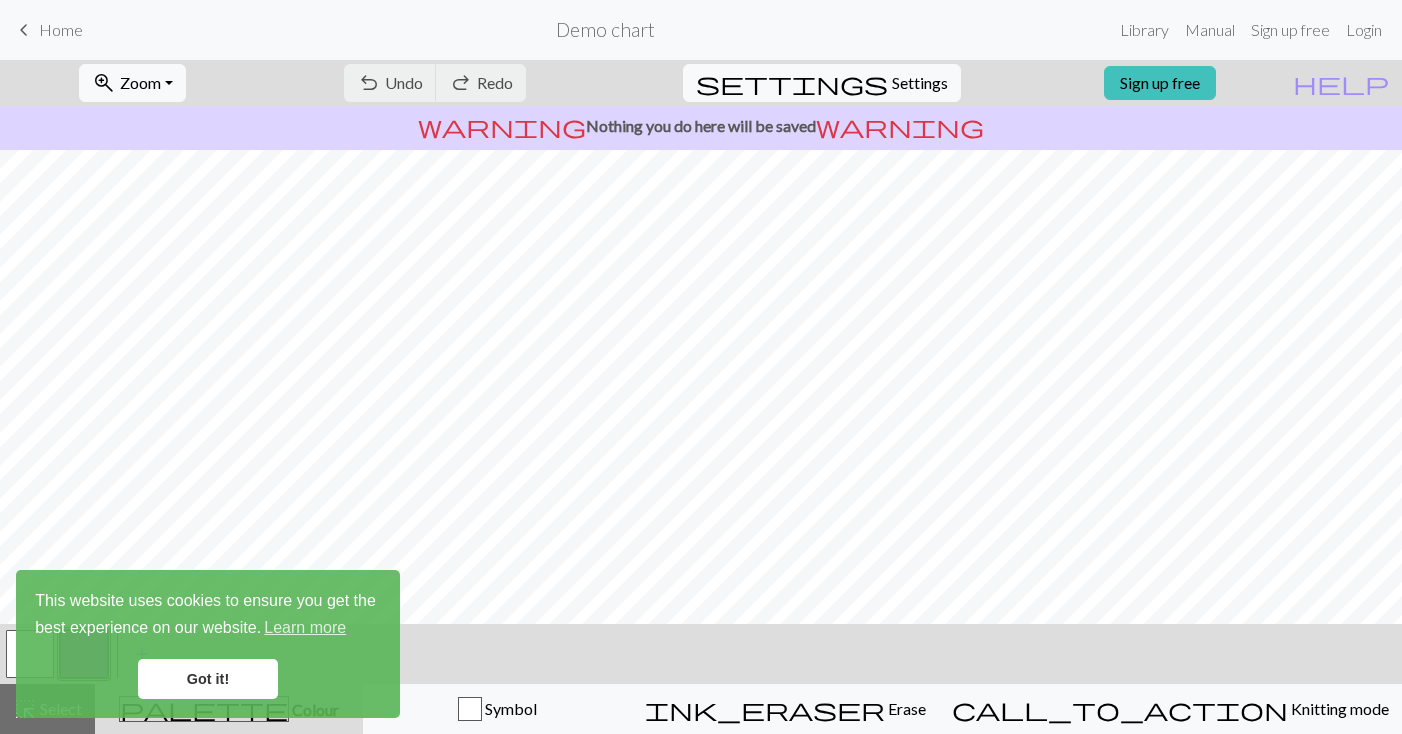 click on "undo Undo Undo redo Redo Redo" at bounding box center (435, 83) 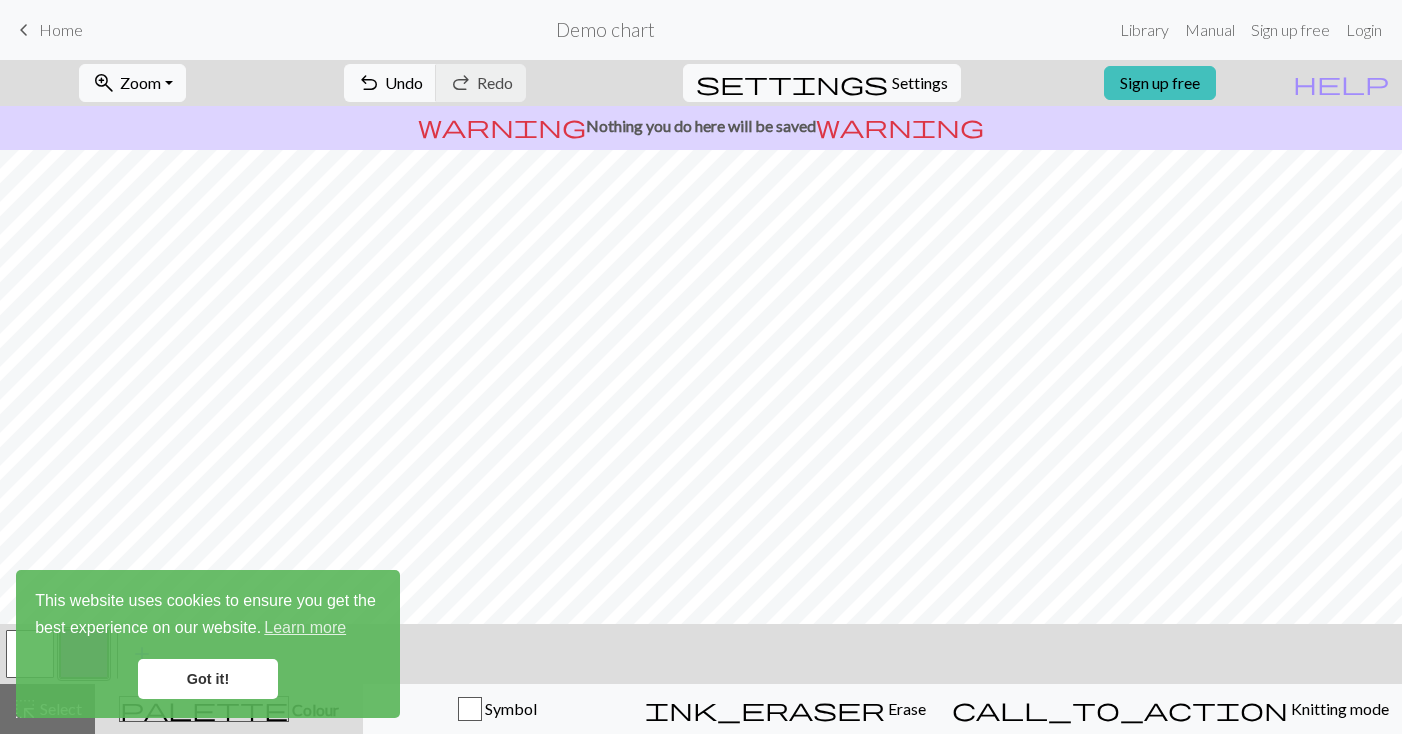 click on "Got it!" at bounding box center (208, 679) 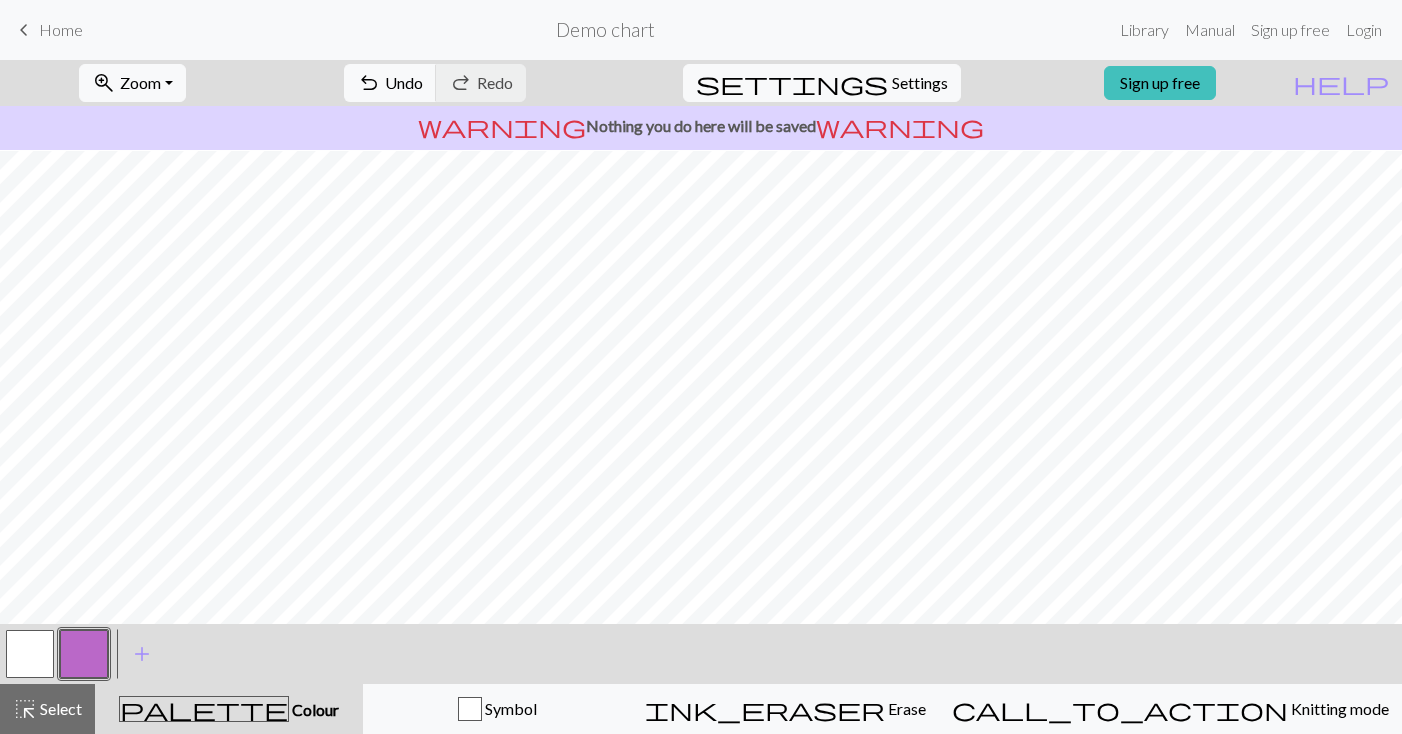 scroll, scrollTop: 113, scrollLeft: 0, axis: vertical 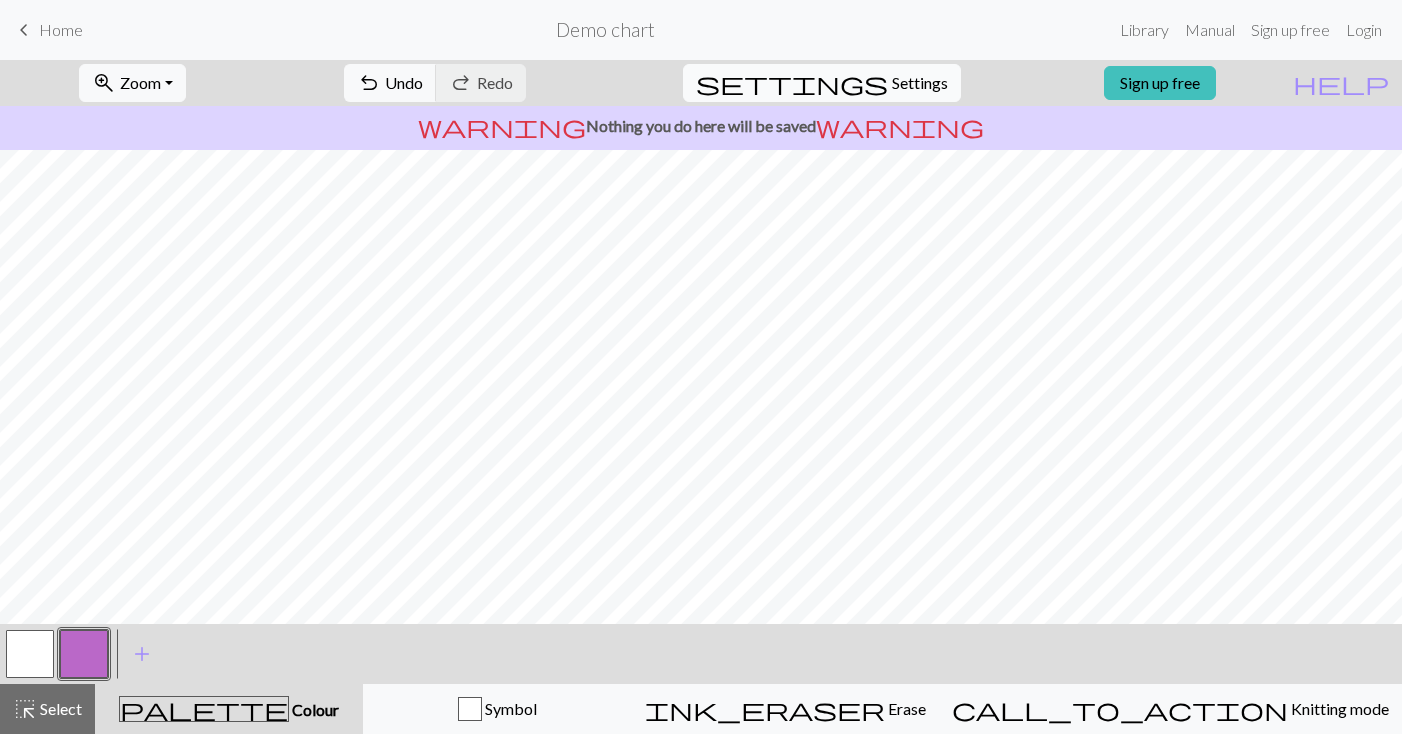 click on "settings" at bounding box center (792, 83) 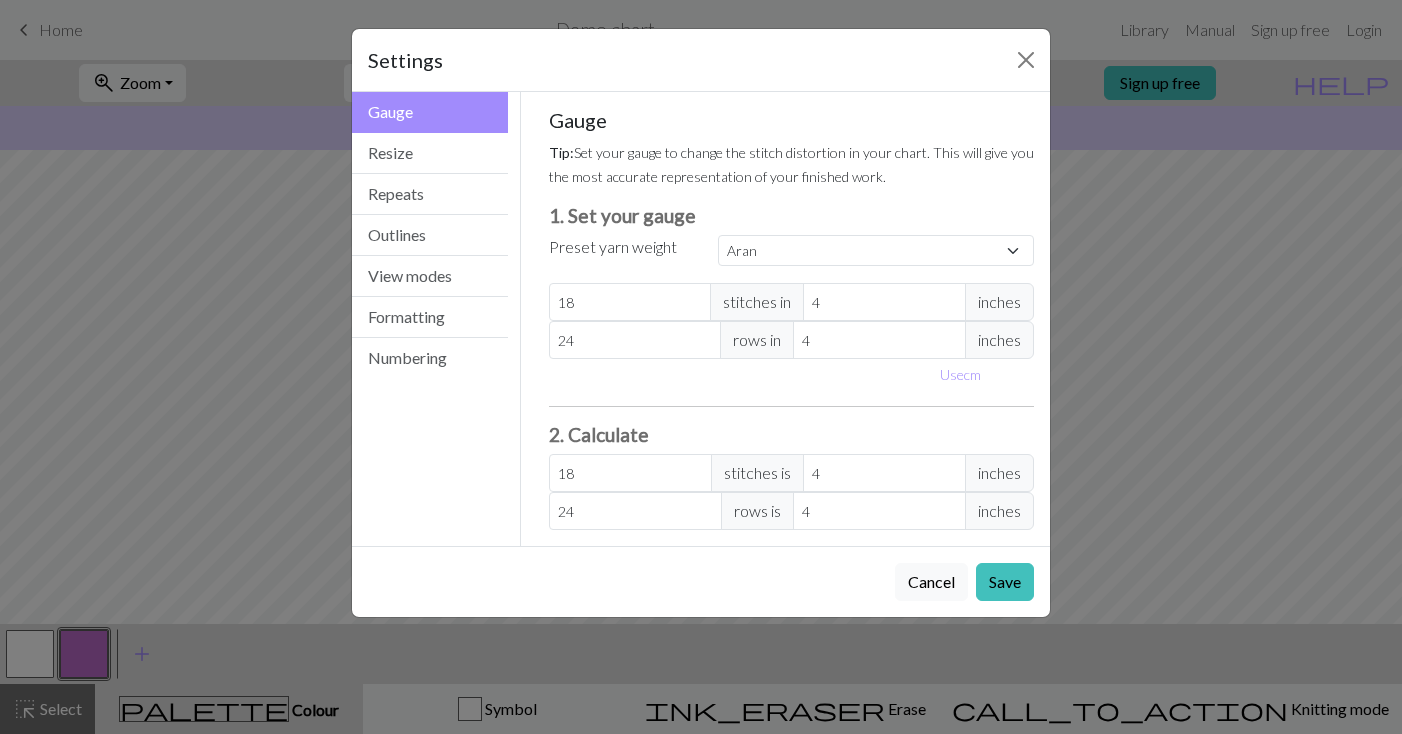 click on "Gauge Tip:  Set your gauge to change the stitch distortion in your chart. This will give you the most accurate representation of your finished work. 1. Set your gauge Preset yarn weight Custom Square Lace Light Fingering Fingering Sport Double knit Worsted Aran Bulky Super Bulky 18 stitches in  4 inches 24 rows in  4 inches Use  cm 2. Calculate 18 stitches is 4 inches 24 rows is 4 inches" at bounding box center (792, 319) 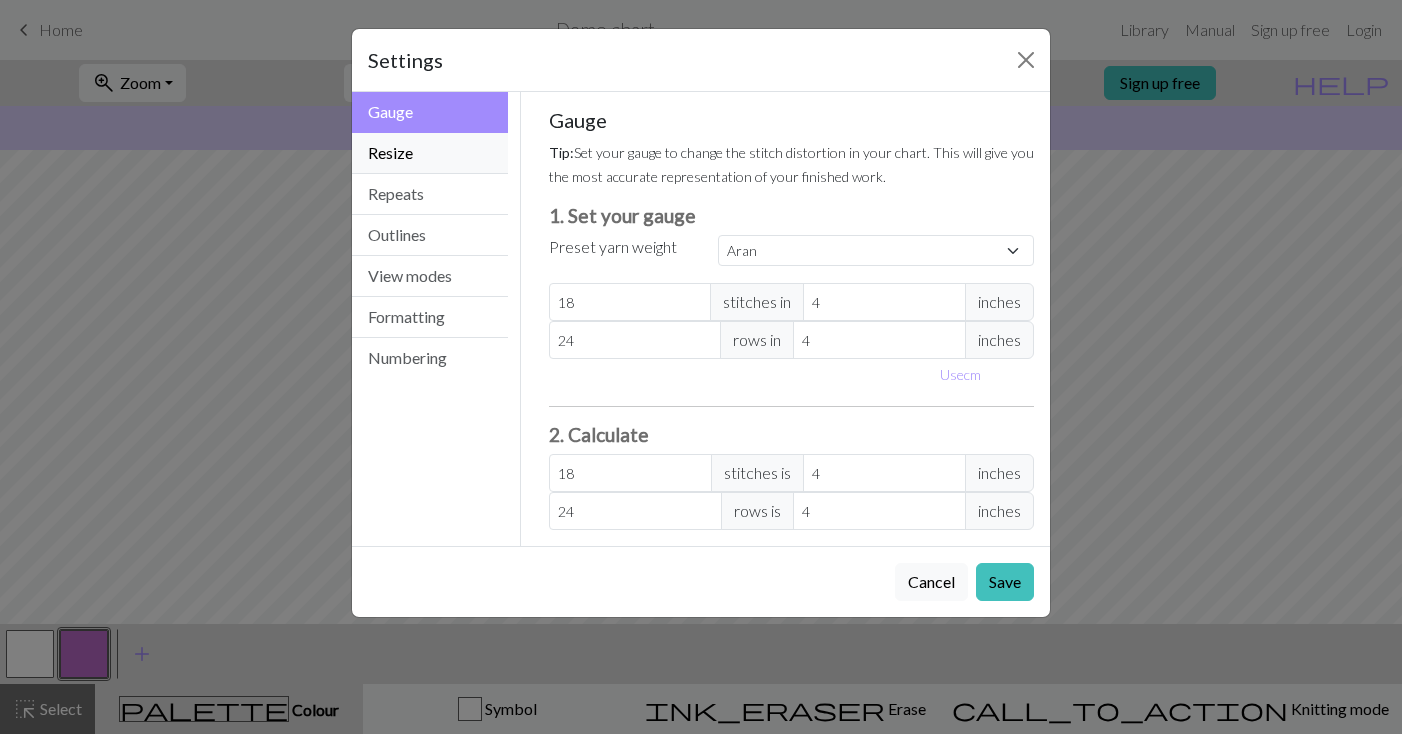 click on "Resize" at bounding box center (430, 153) 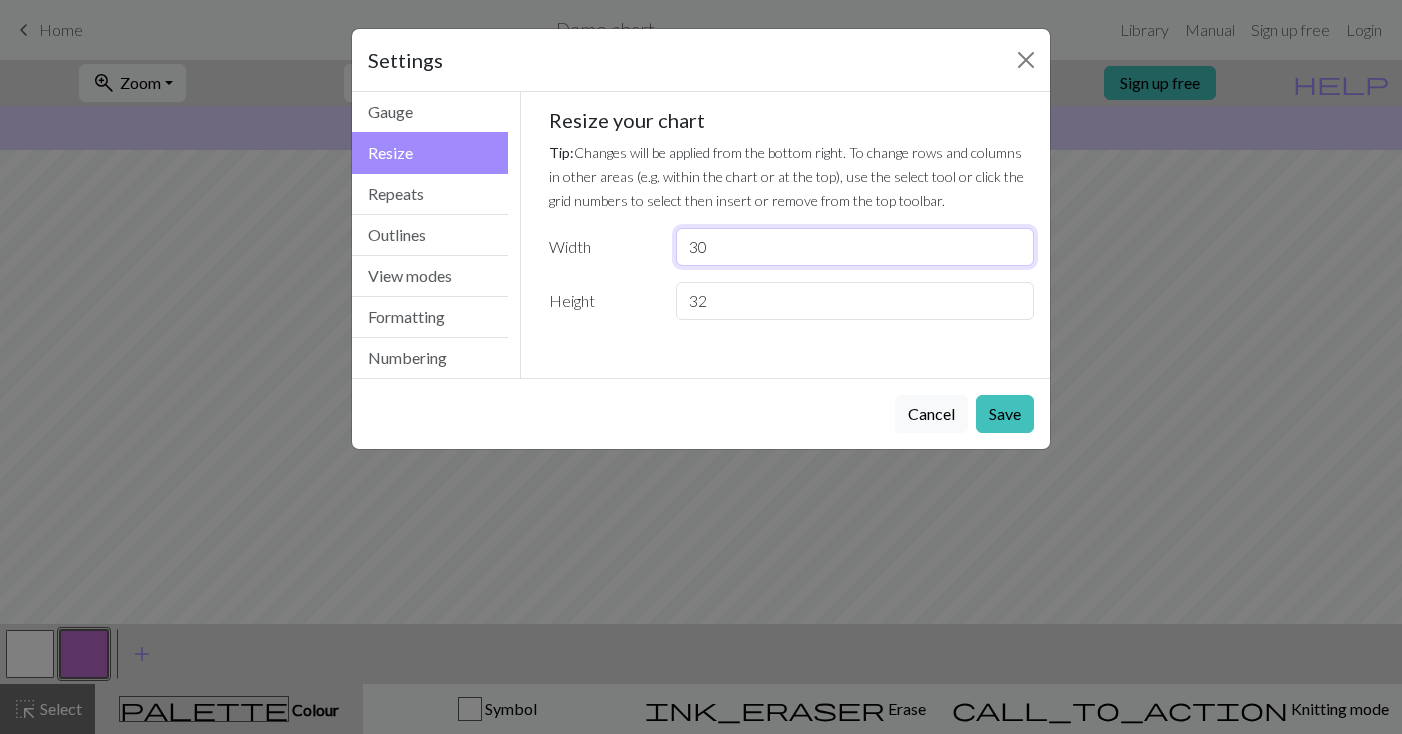 click on "30" at bounding box center (855, 247) 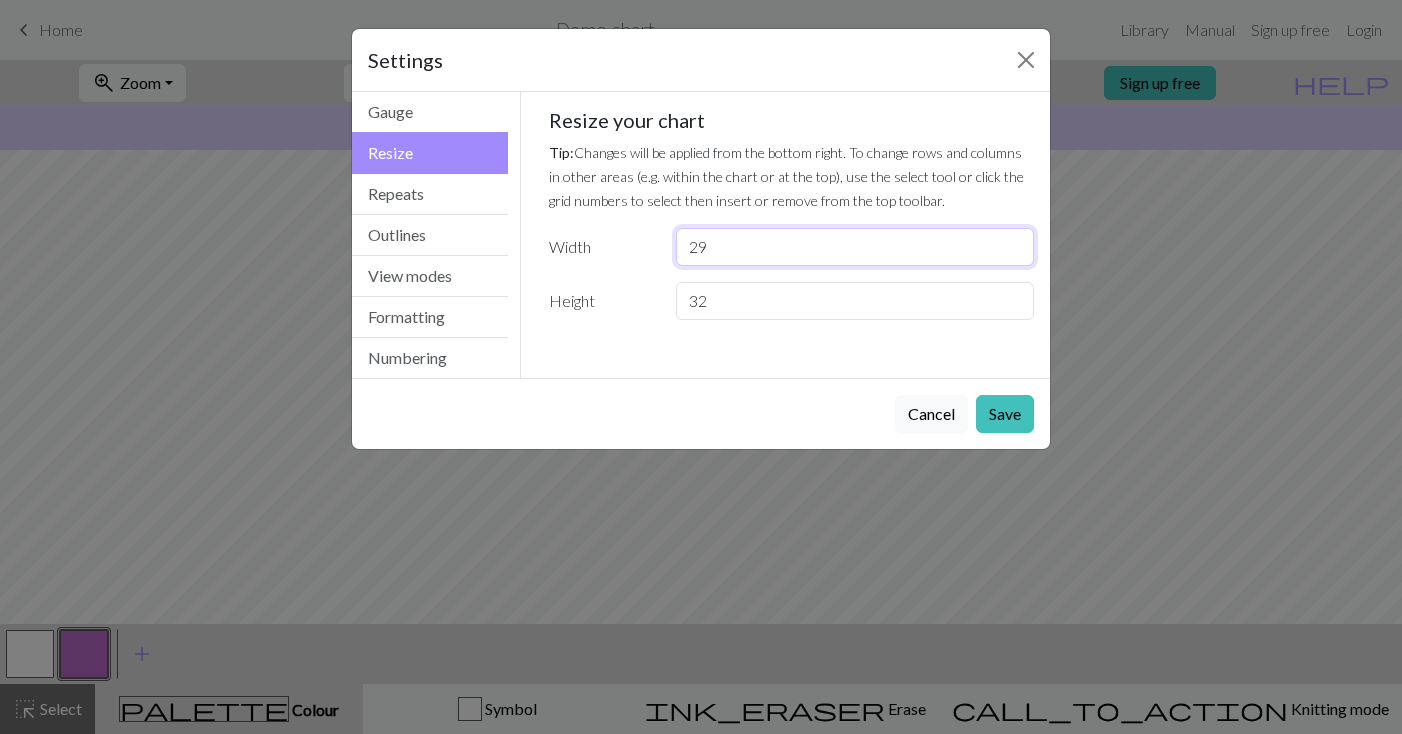 click on "29" at bounding box center (855, 247) 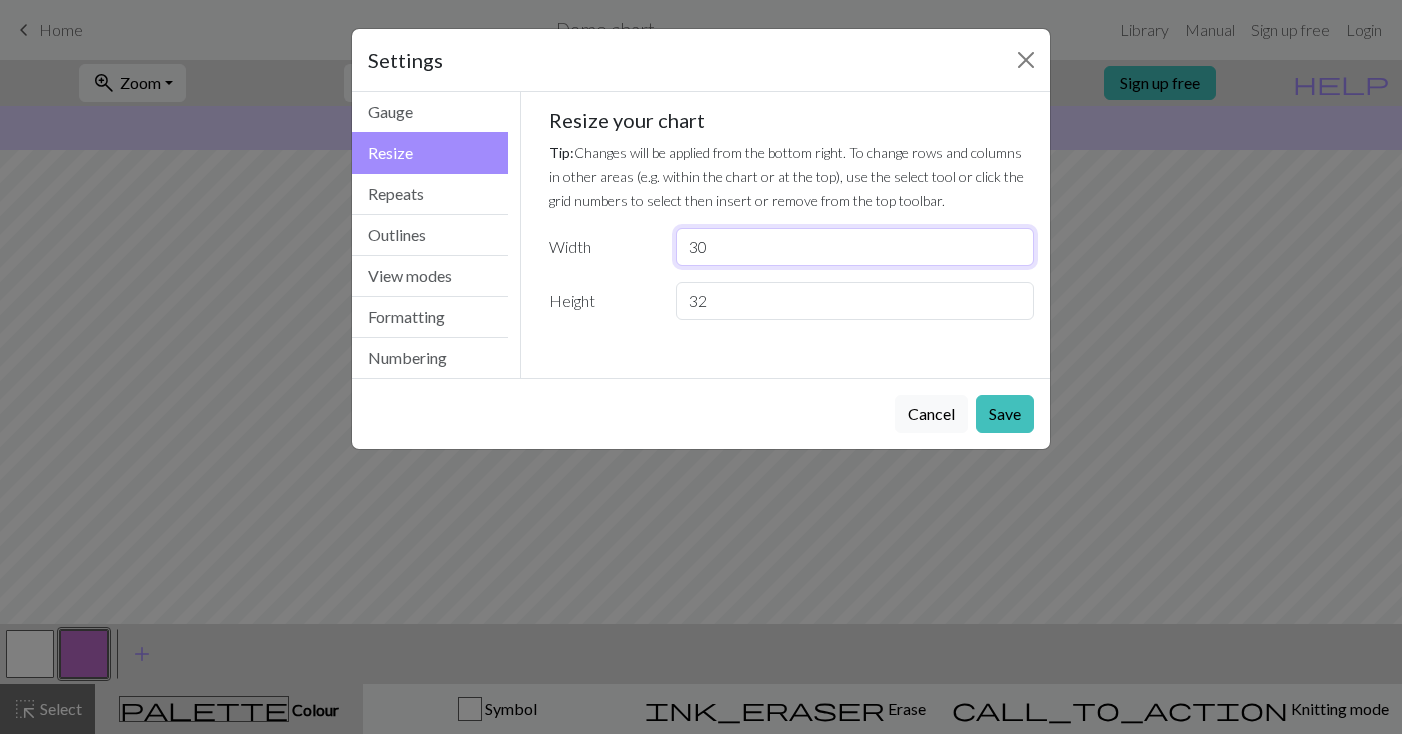click on "30" at bounding box center (855, 247) 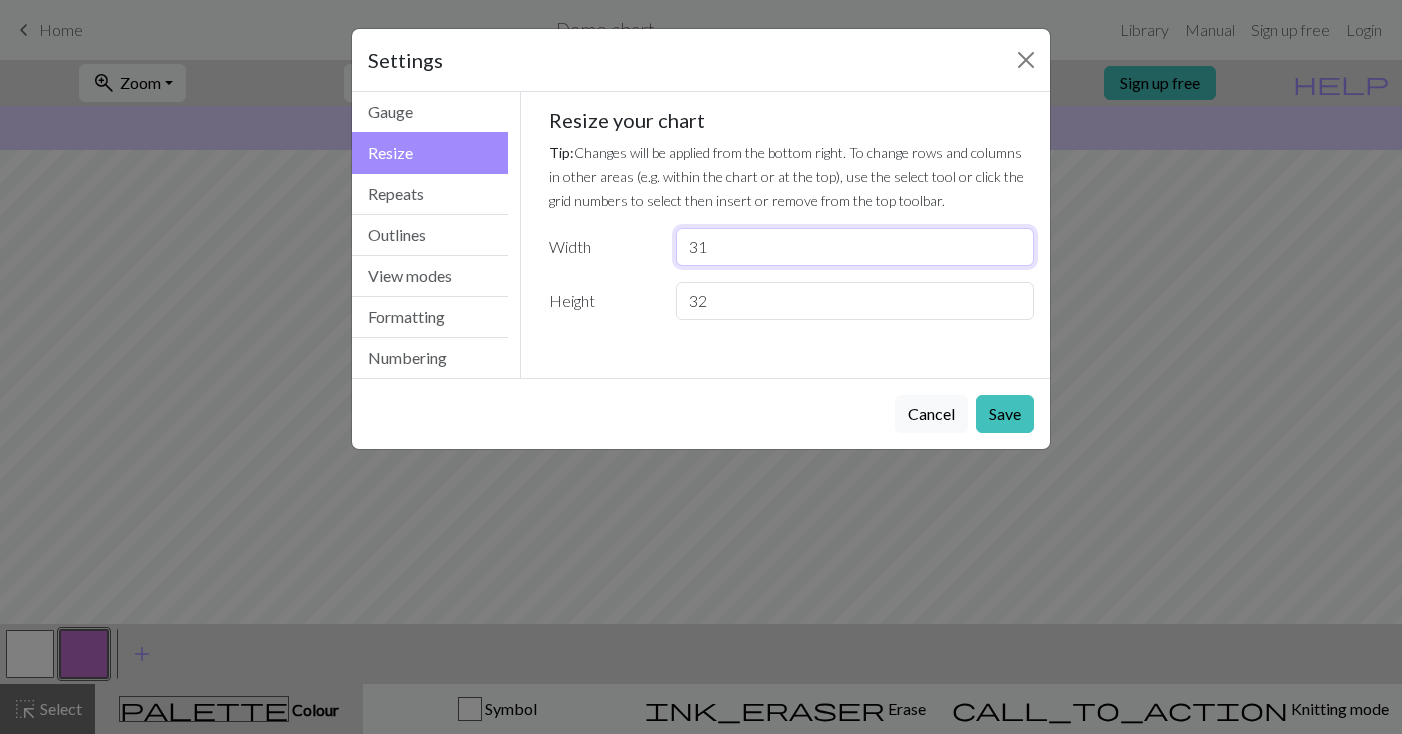 click on "31" at bounding box center (855, 247) 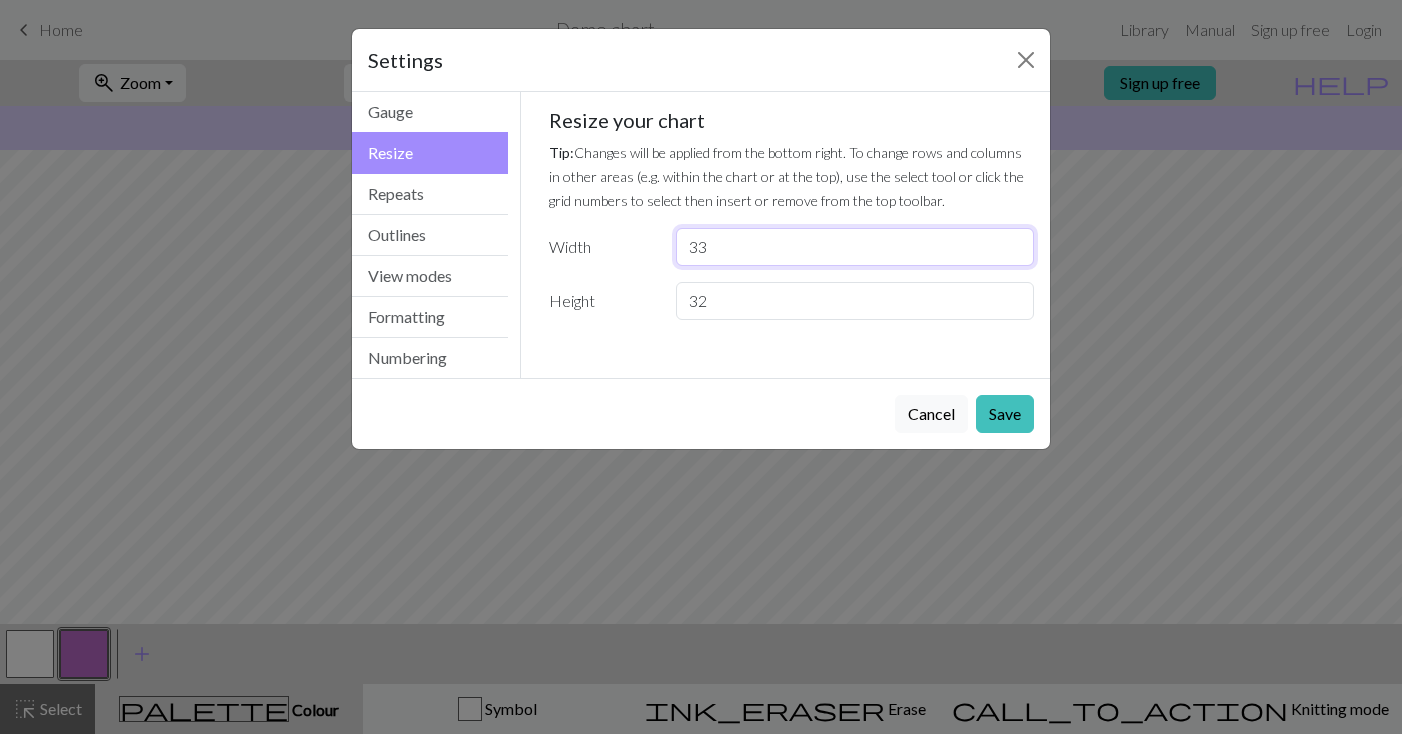 click on "33" at bounding box center (855, 247) 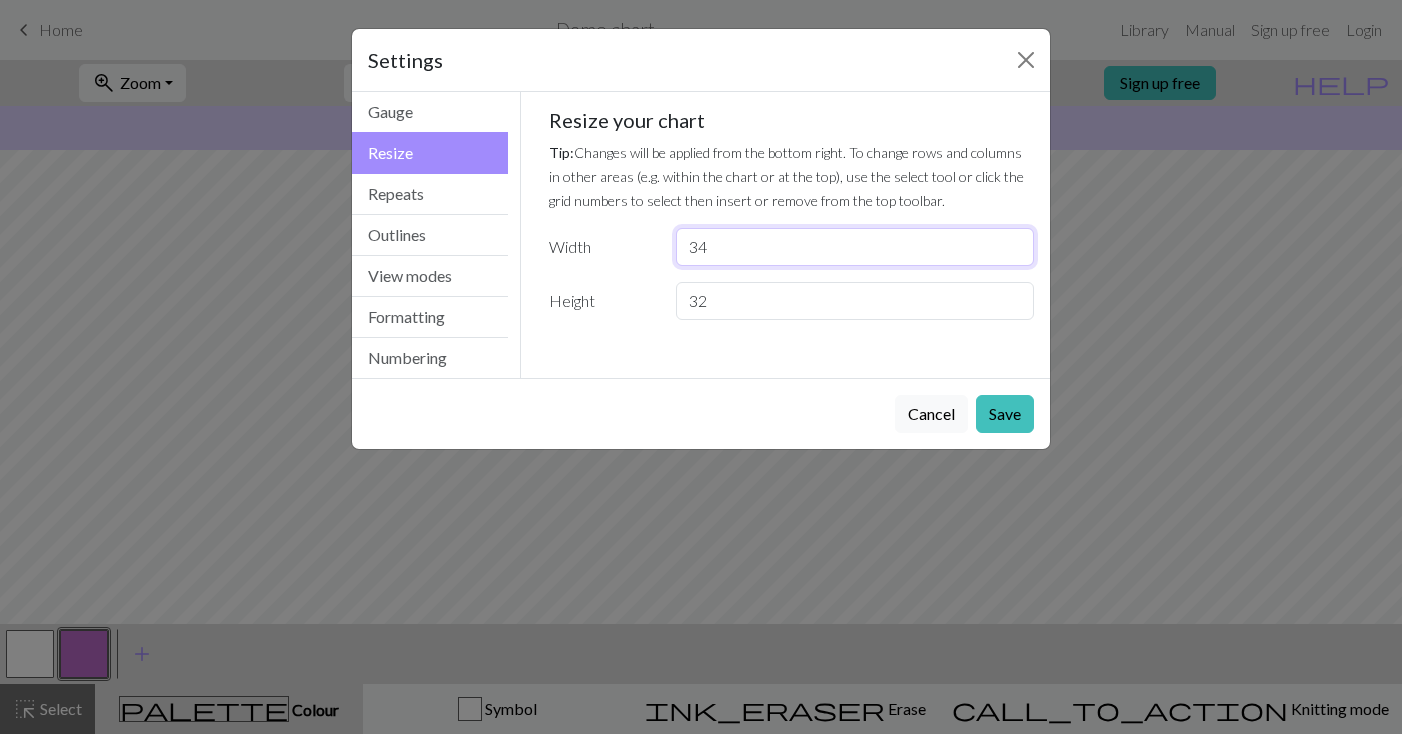 click on "35" at bounding box center [855, 247] 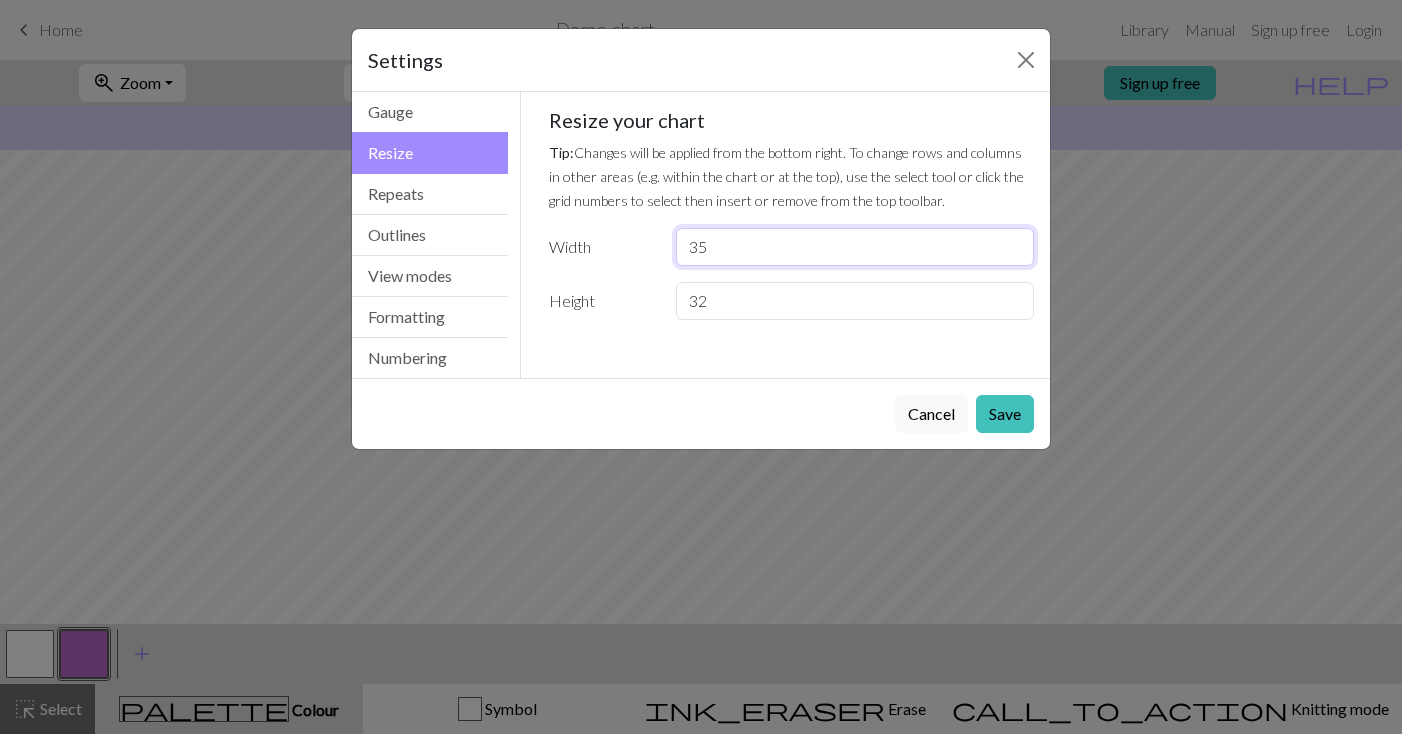 click on "36" at bounding box center [855, 247] 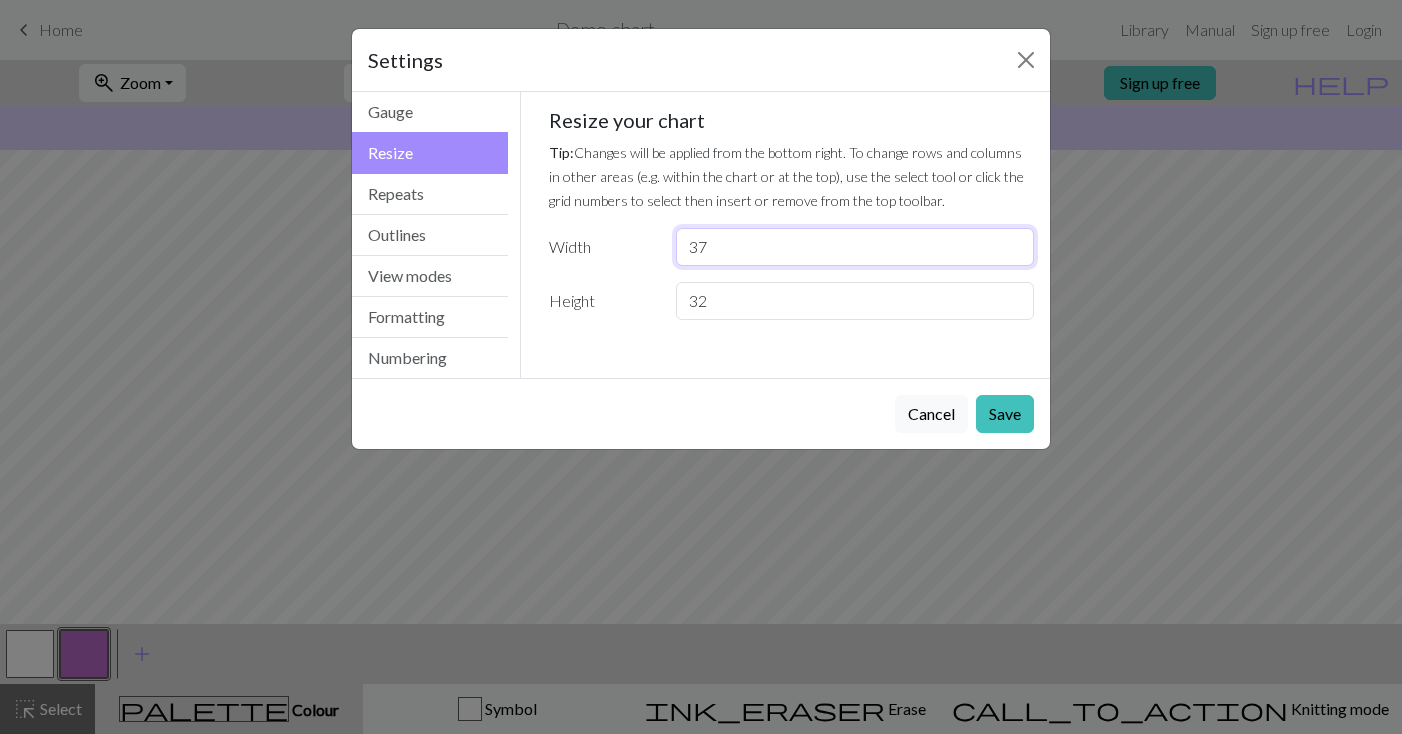 click on "37" at bounding box center (855, 247) 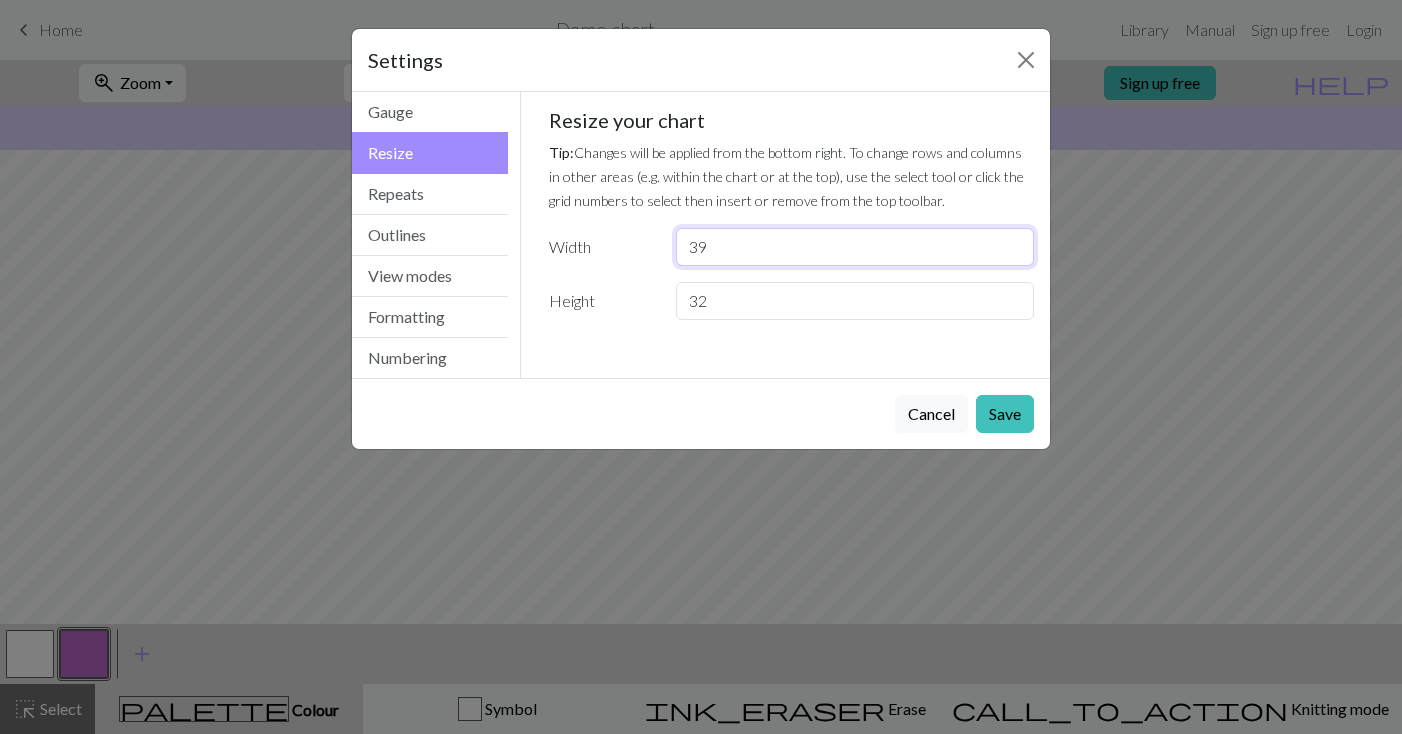 click on "39" at bounding box center [855, 247] 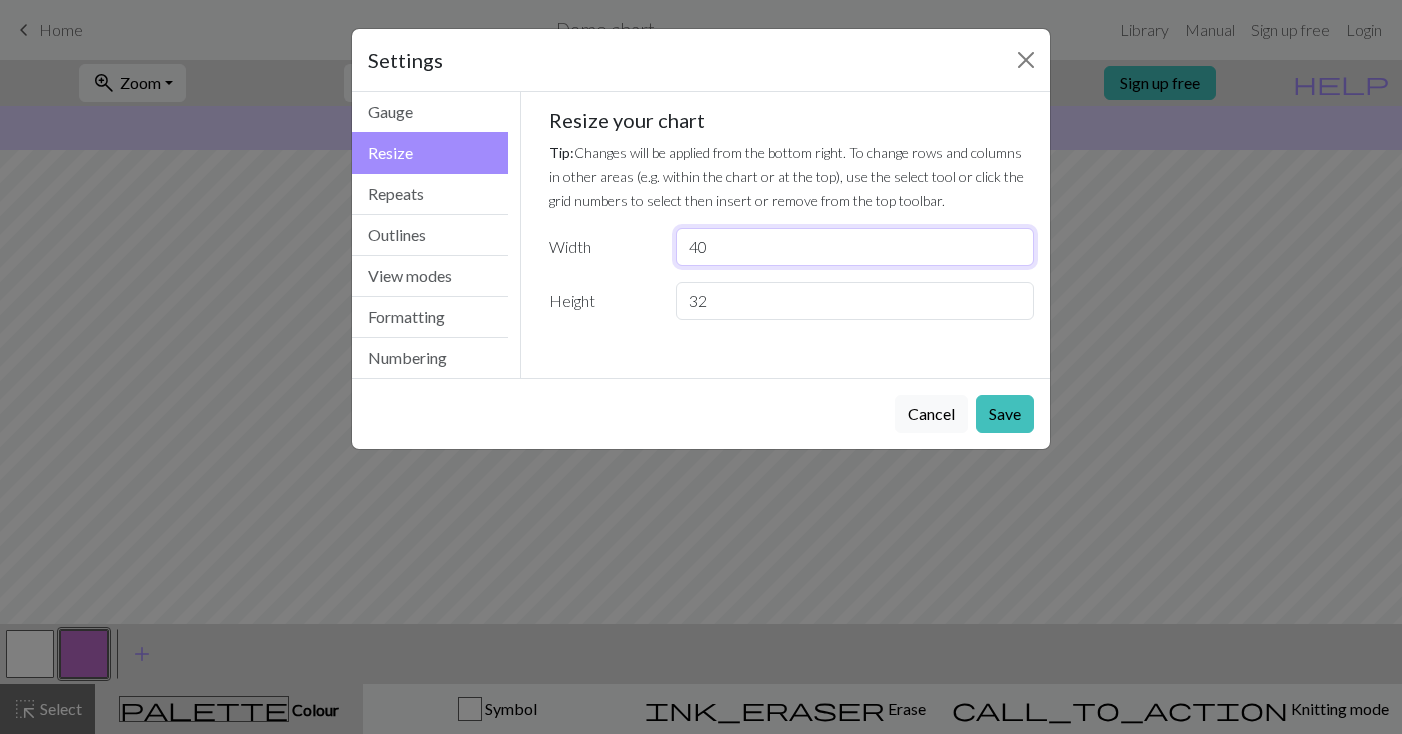 type on "40" 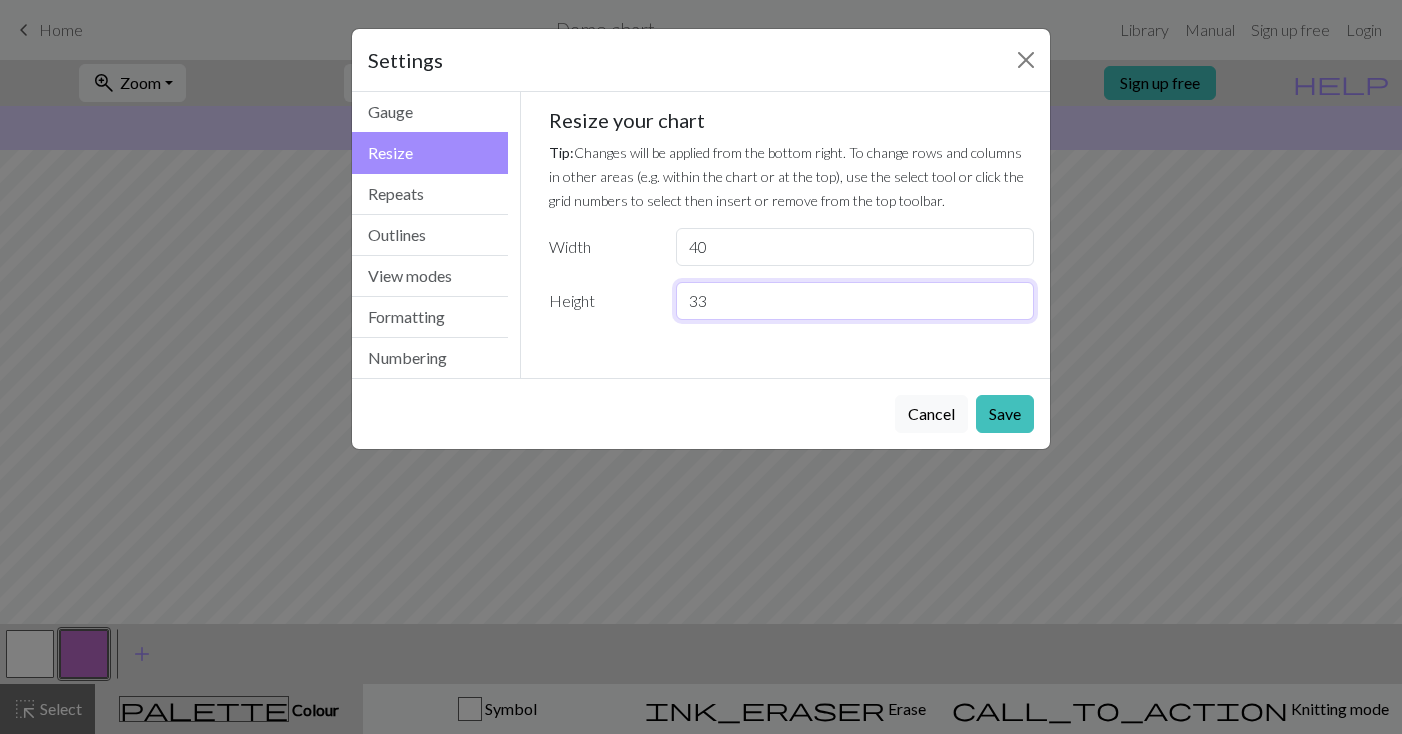 click on "33" at bounding box center (855, 301) 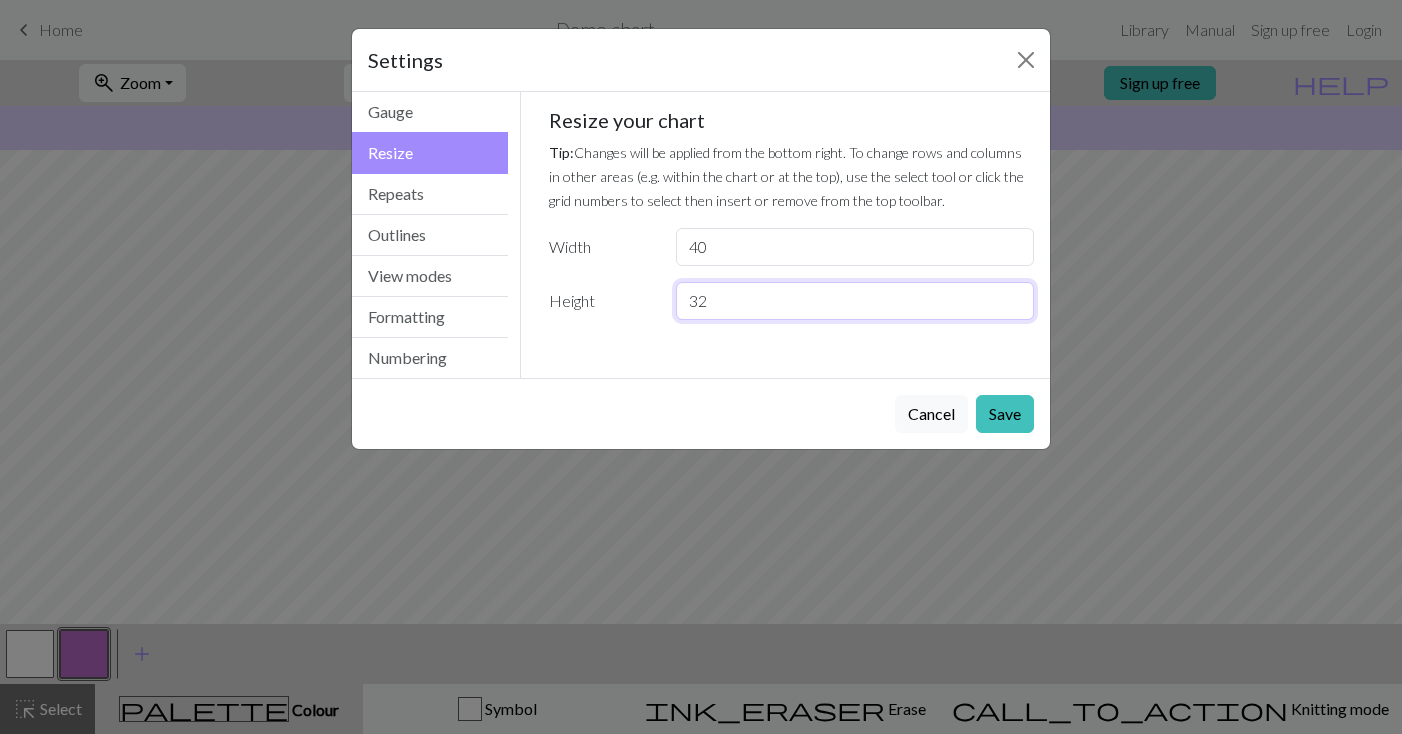 click on "31" at bounding box center [855, 301] 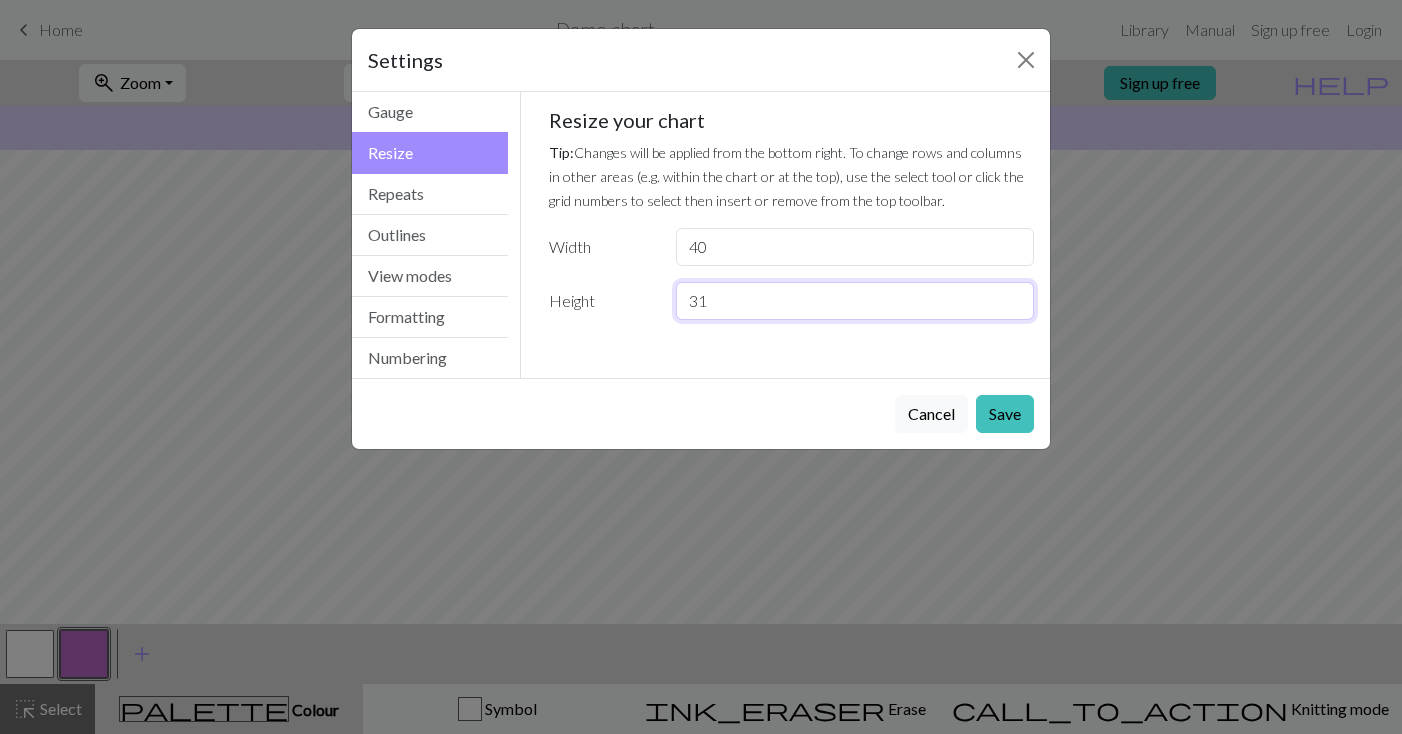 click on "30" at bounding box center (855, 301) 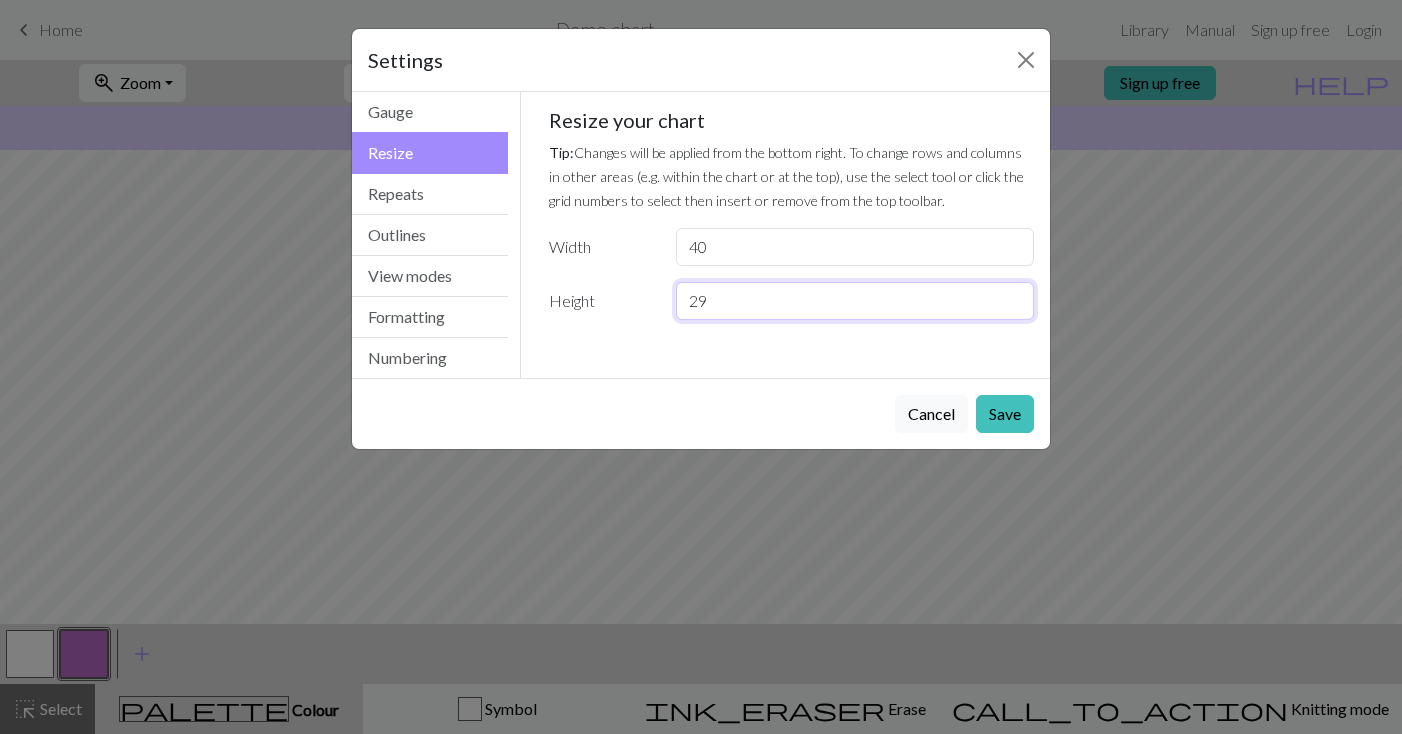 click on "29" at bounding box center (855, 301) 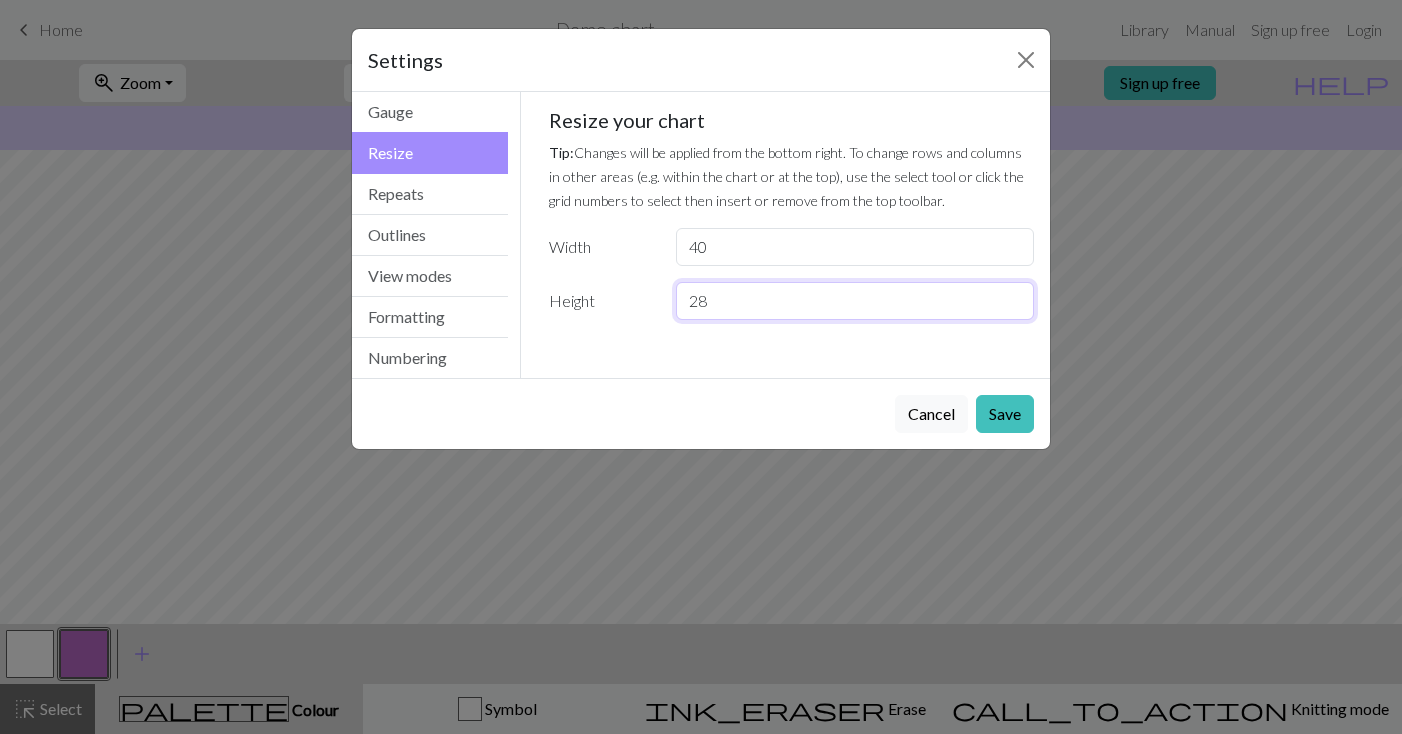 type on "27" 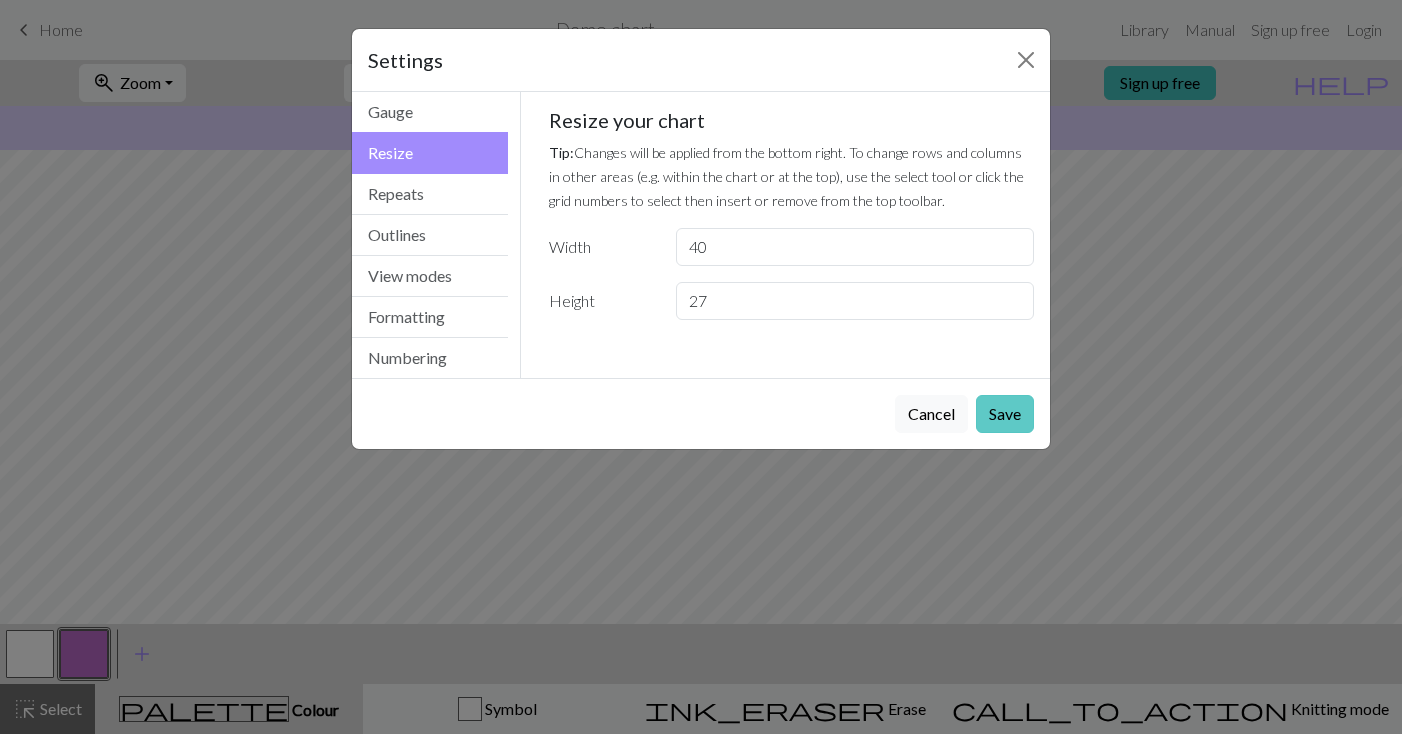 click on "Save" at bounding box center [1005, 414] 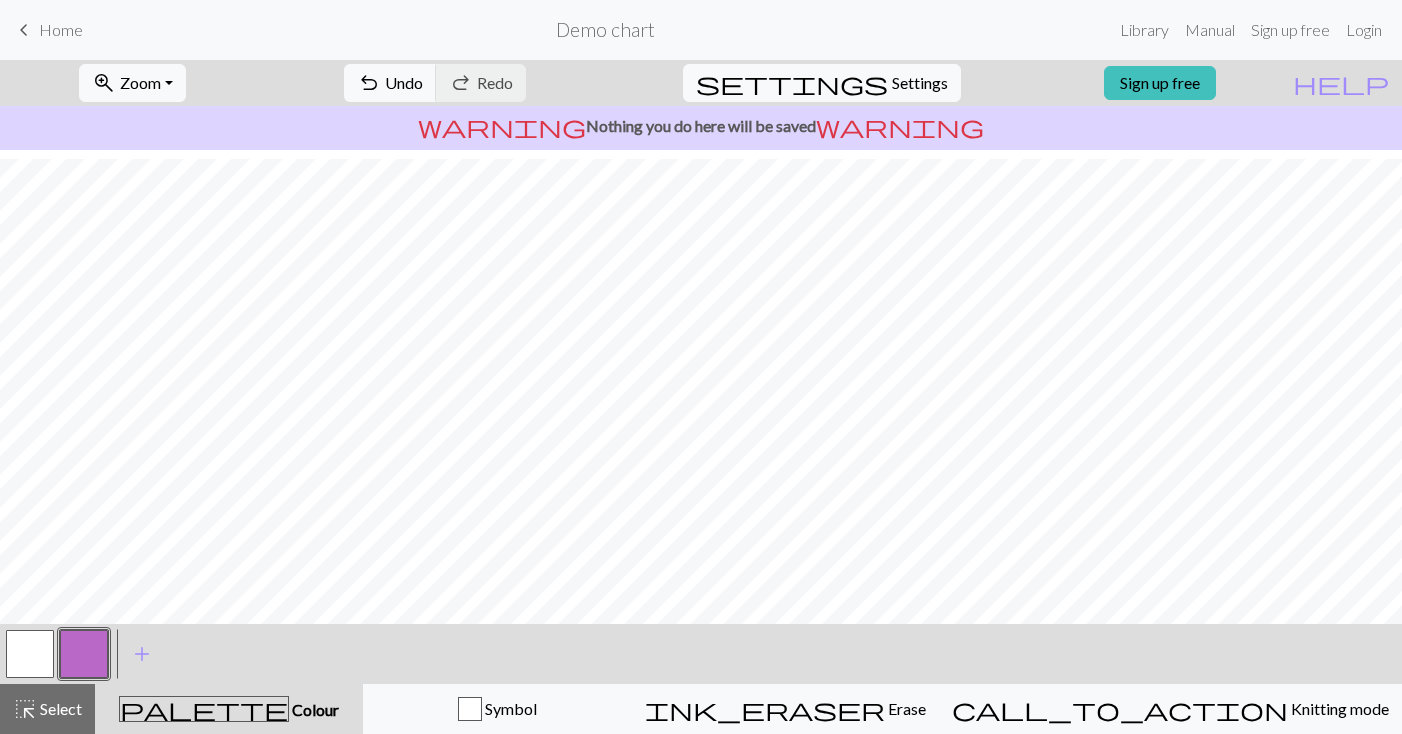scroll, scrollTop: 9, scrollLeft: 0, axis: vertical 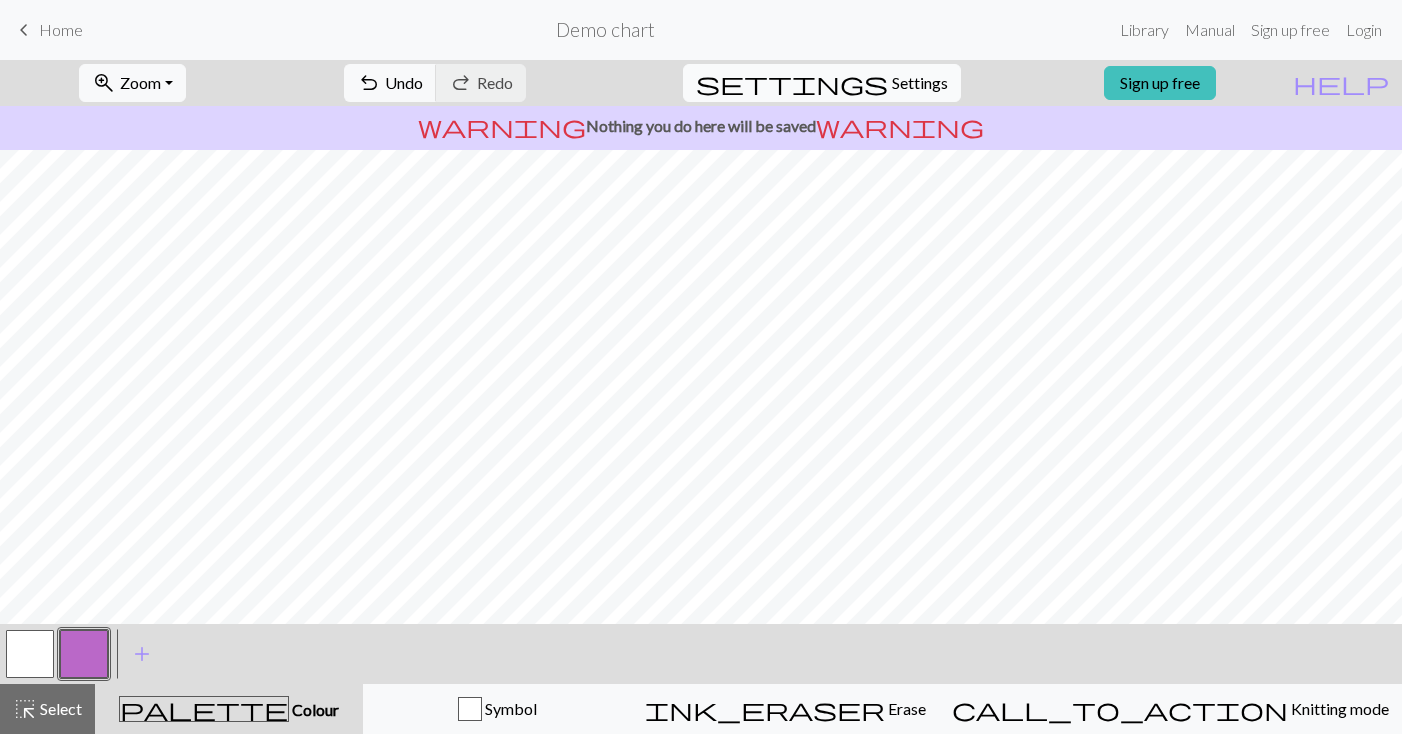 click on "Settings" at bounding box center [920, 83] 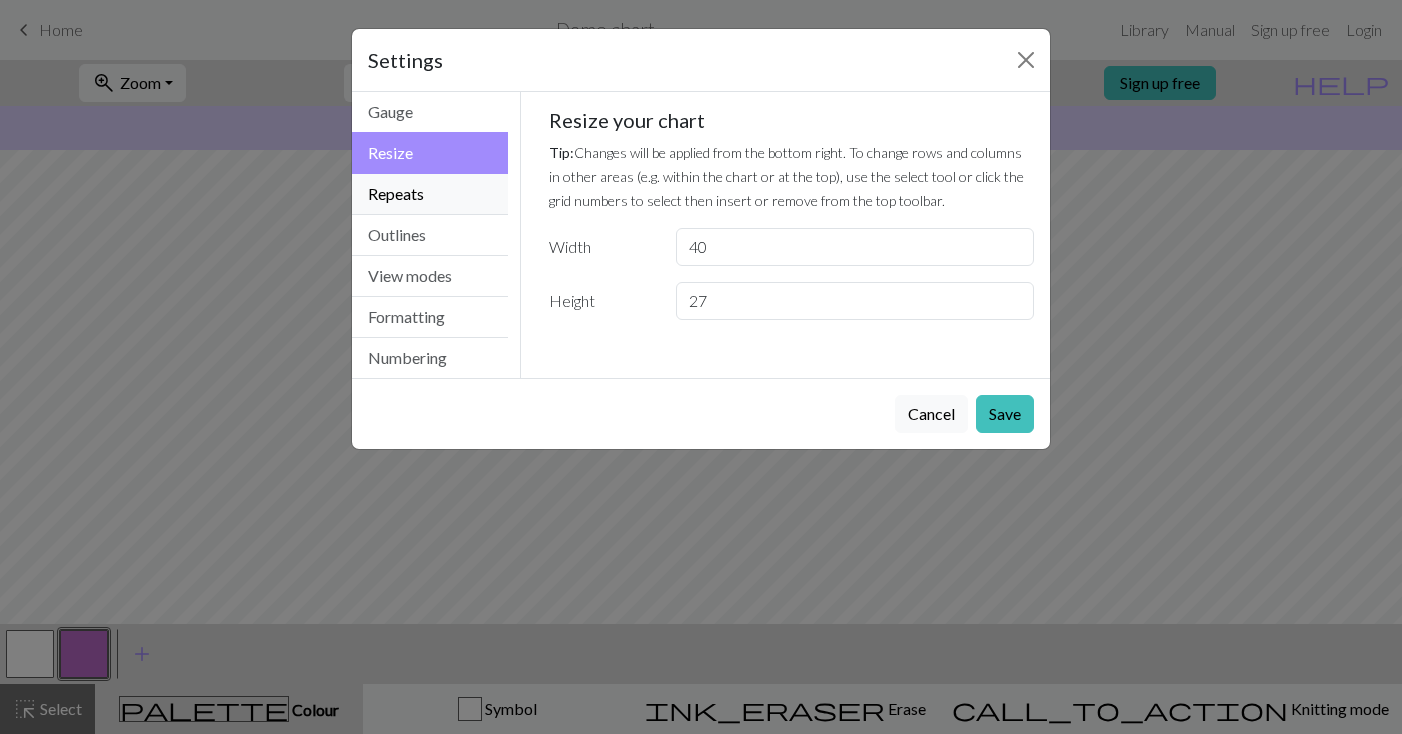 click on "Repeats" at bounding box center (430, 194) 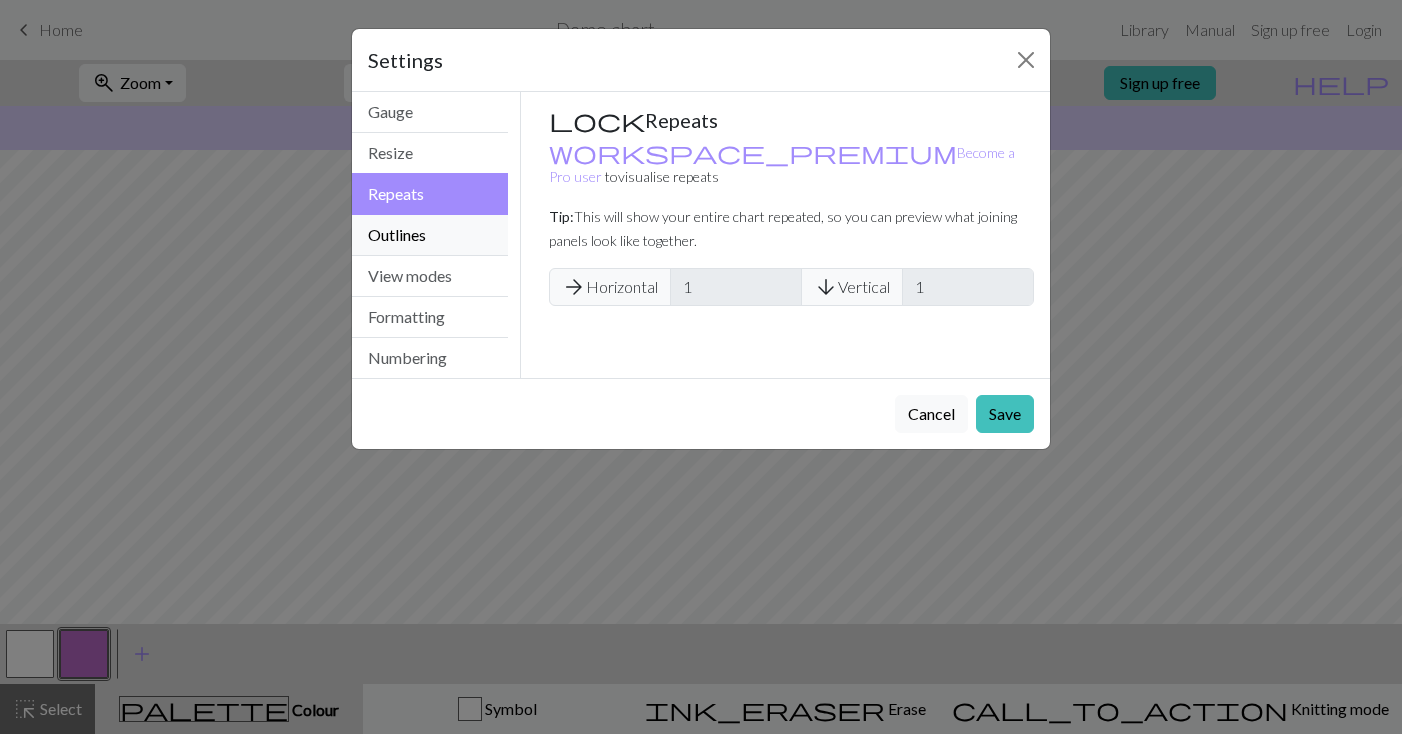 click on "Outlines" at bounding box center [430, 235] 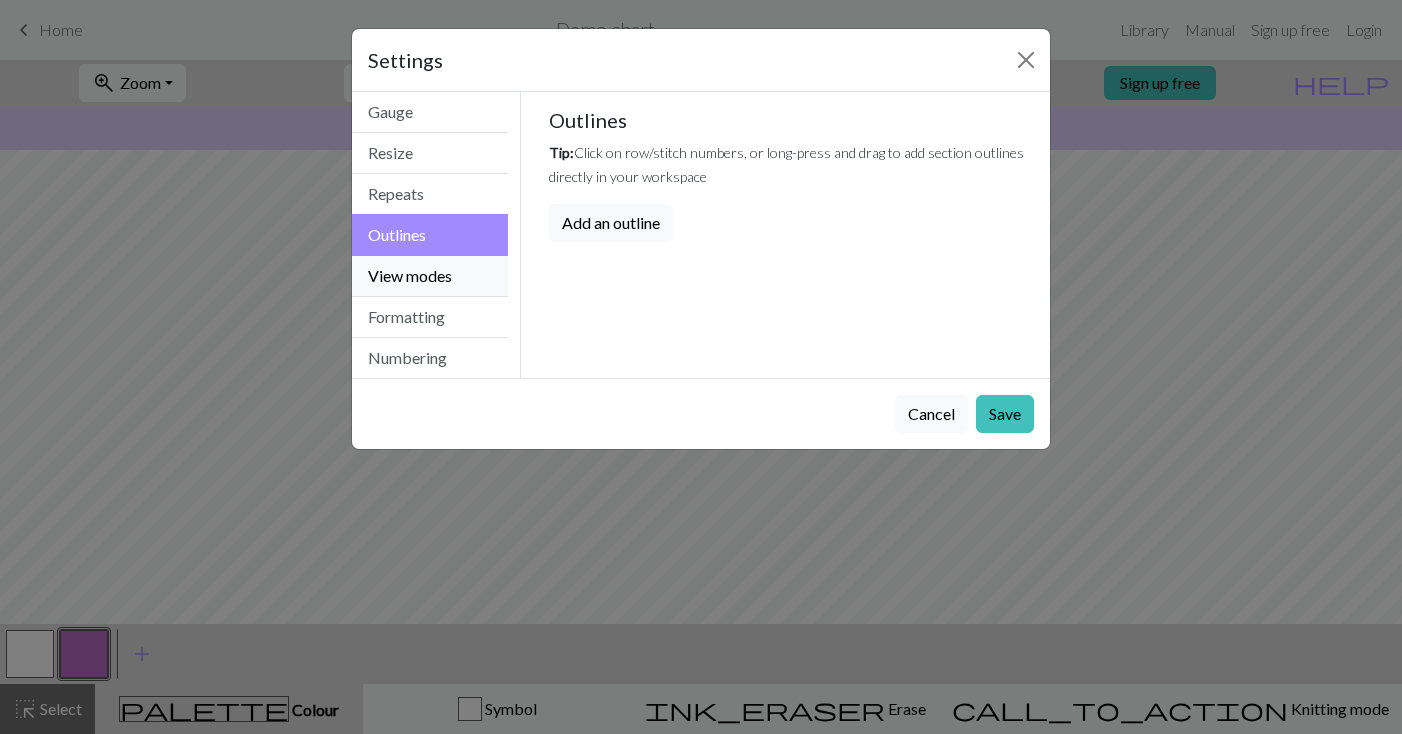 click on "View modes" at bounding box center (430, 276) 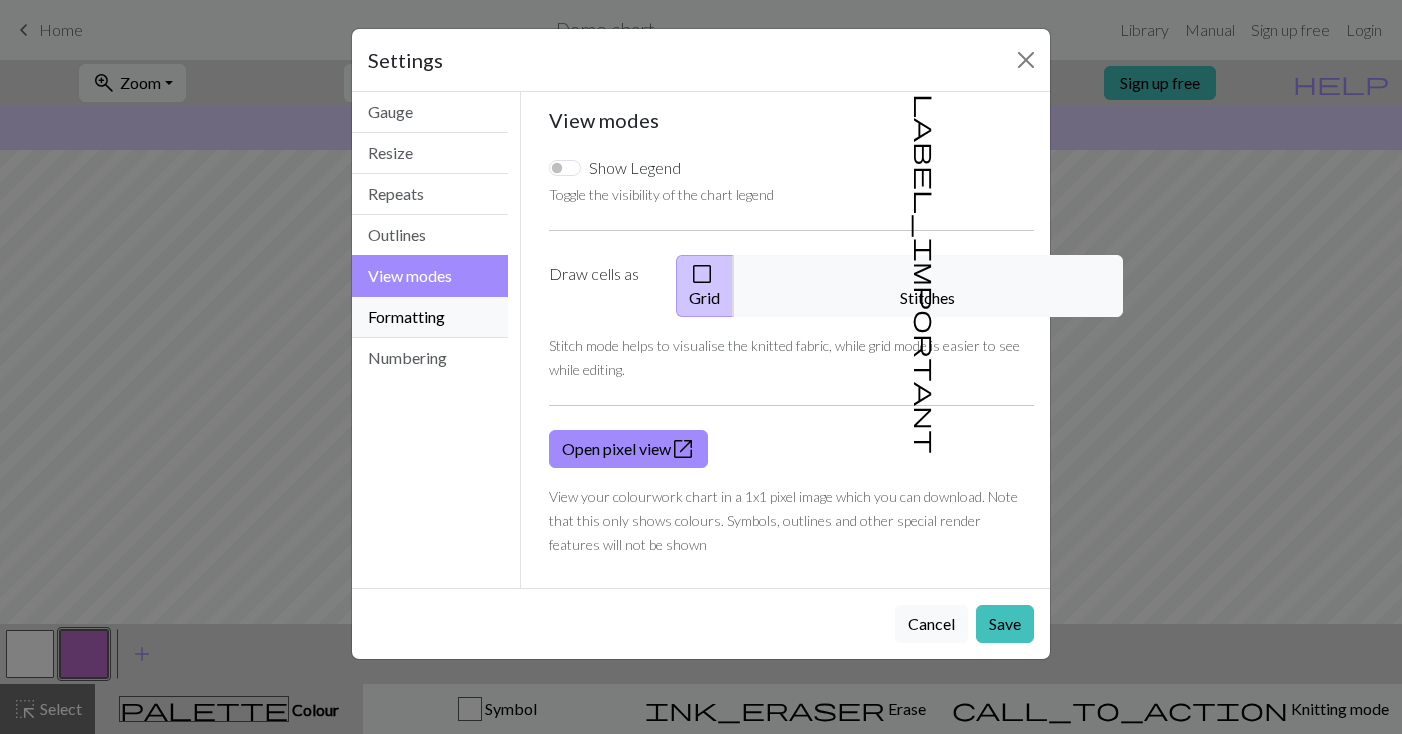 click on "Formatting" at bounding box center (430, 317) 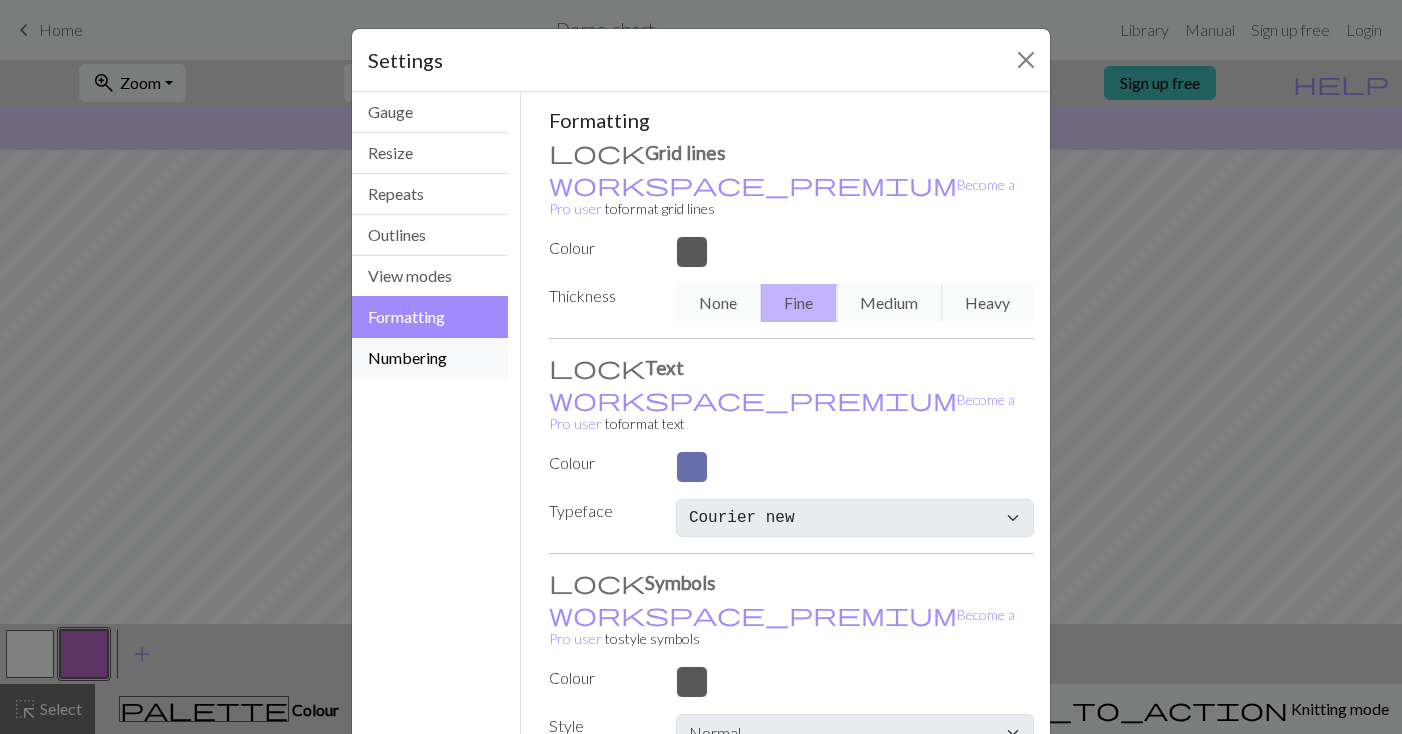 click on "Numbering" at bounding box center [430, 358] 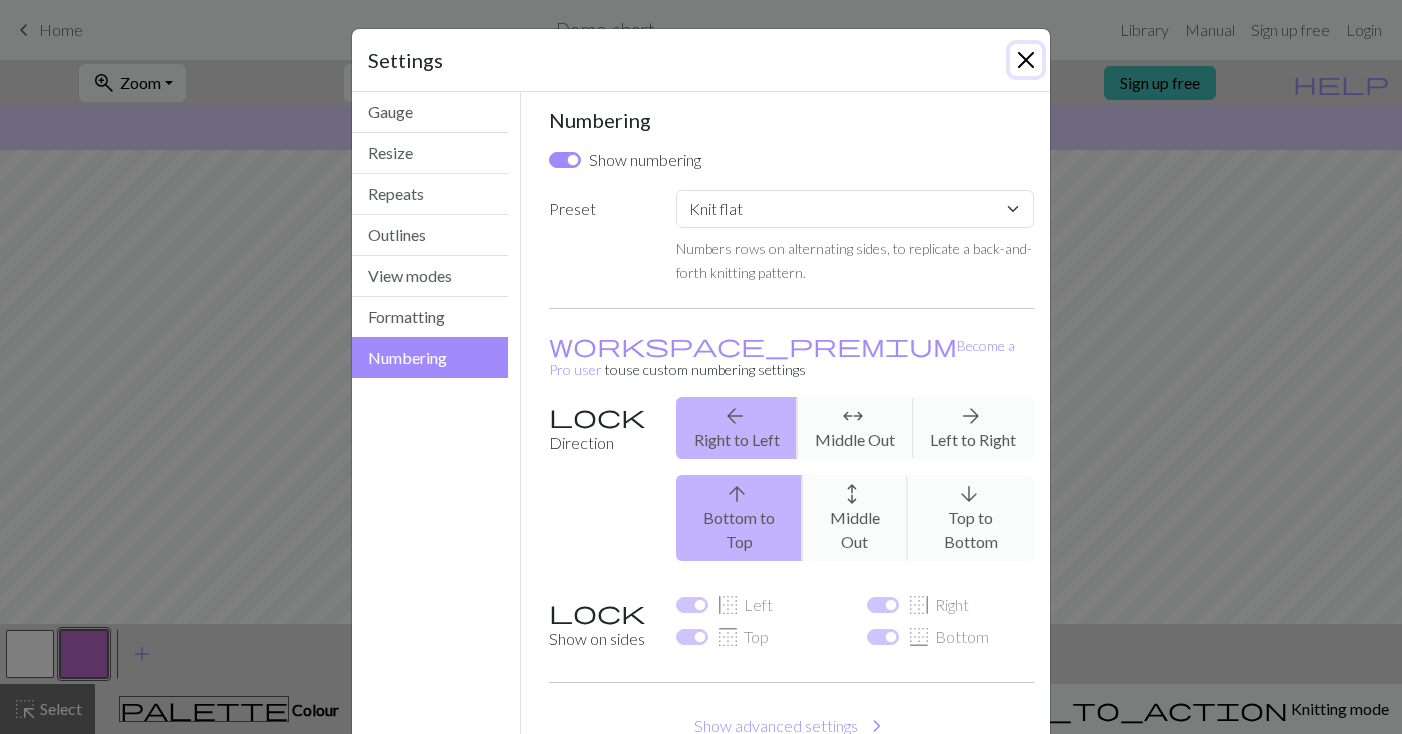 click at bounding box center [1026, 60] 